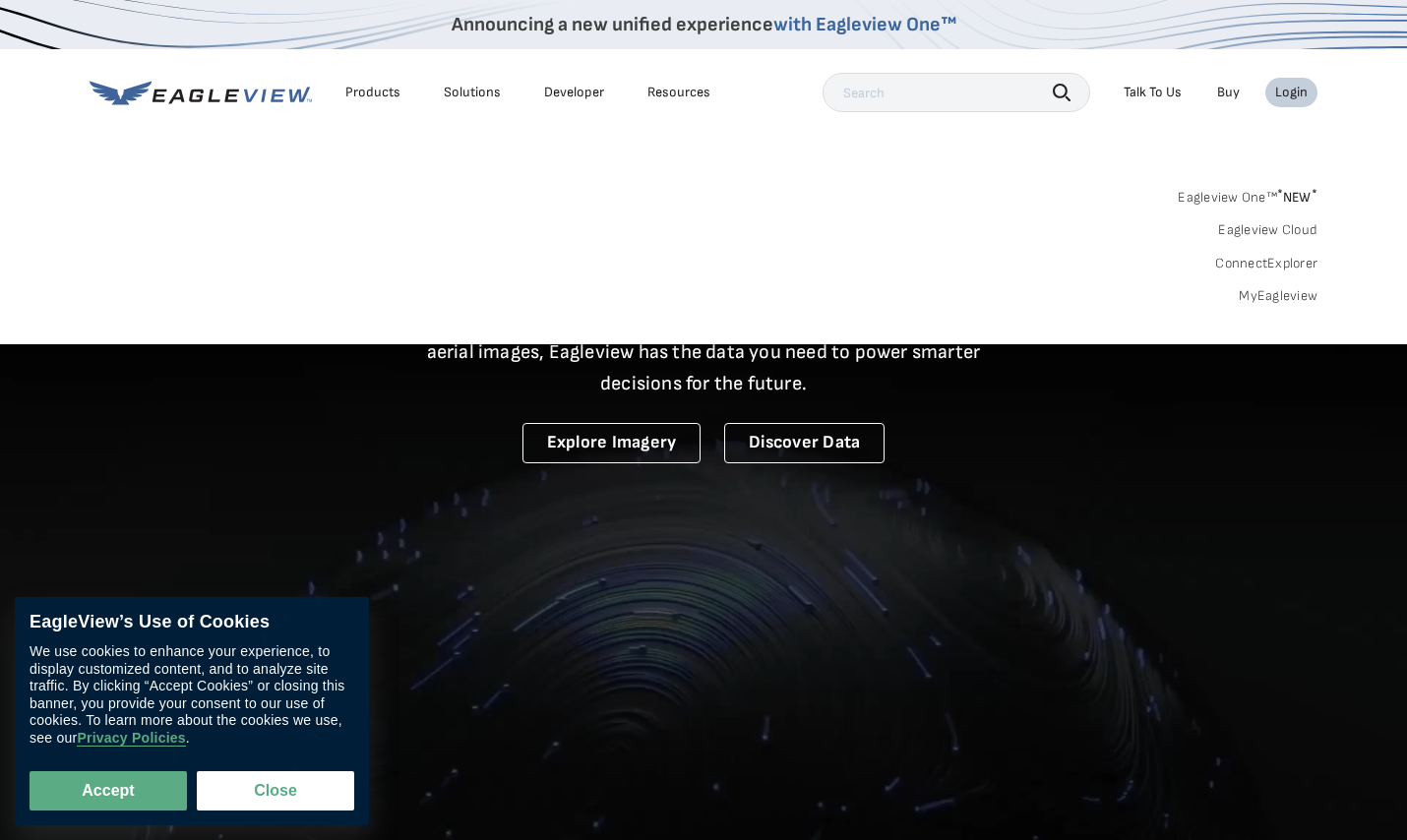 scroll, scrollTop: 0, scrollLeft: 0, axis: both 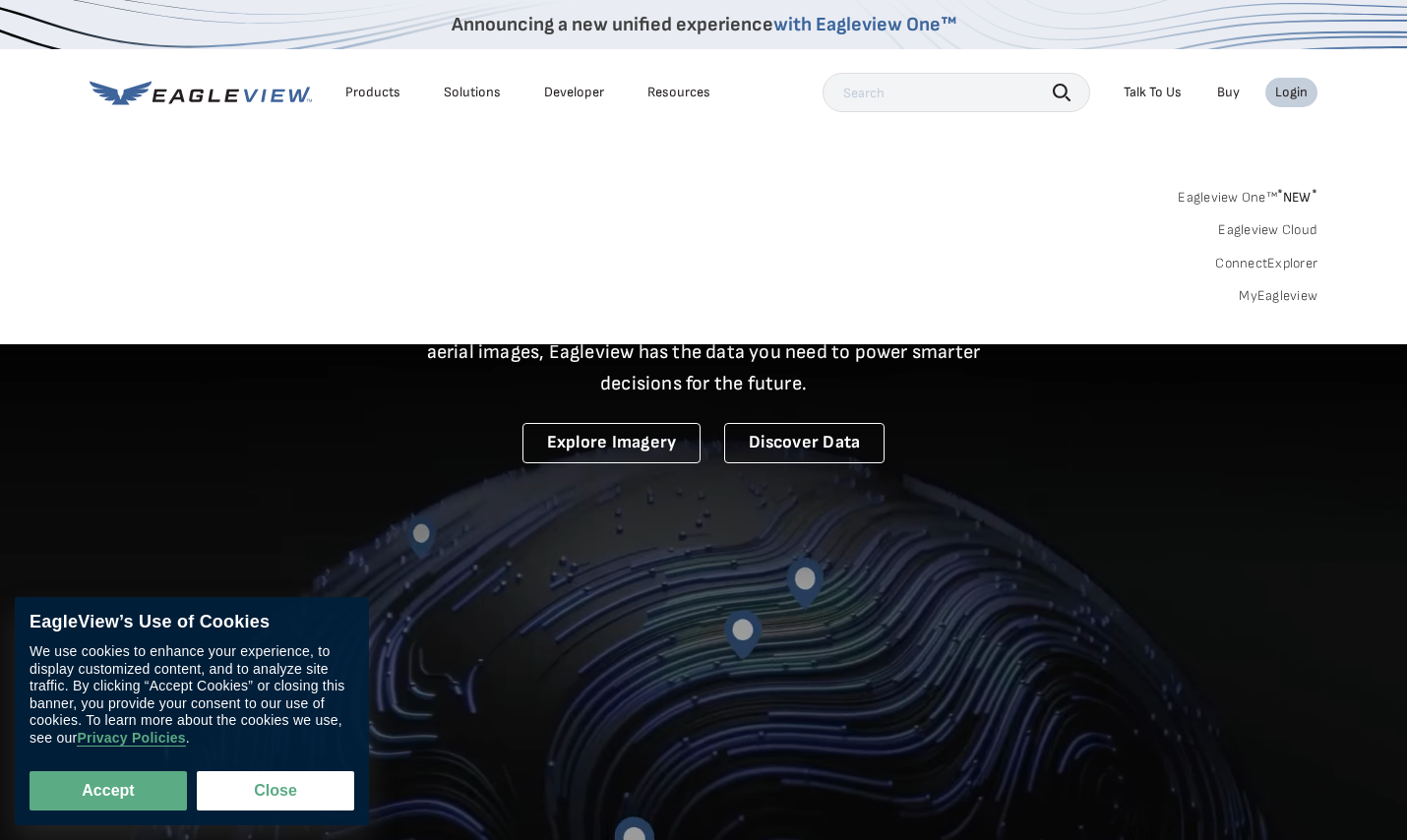 click on "Login" at bounding box center (1291, 92) 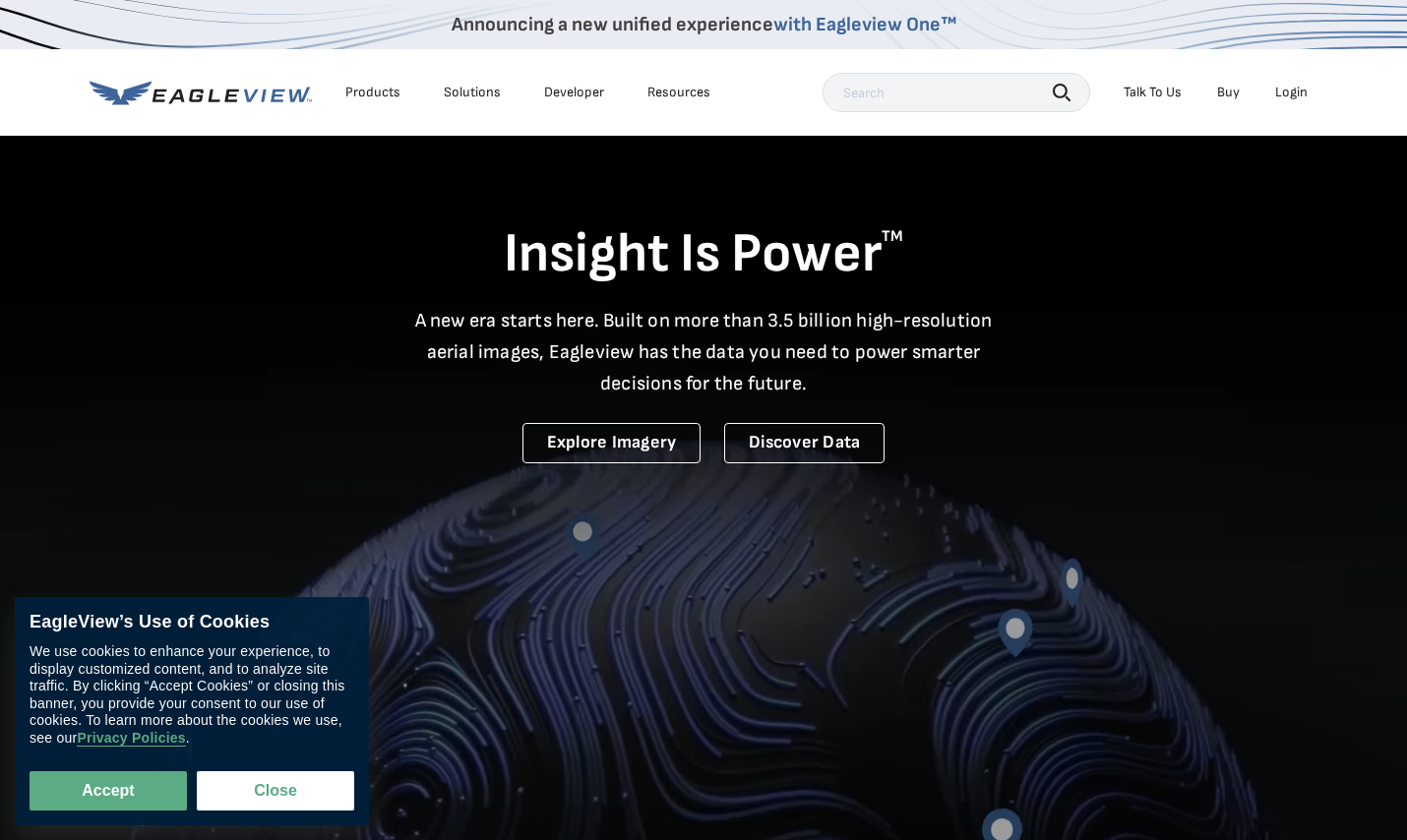 click on "Login" at bounding box center [1291, 92] 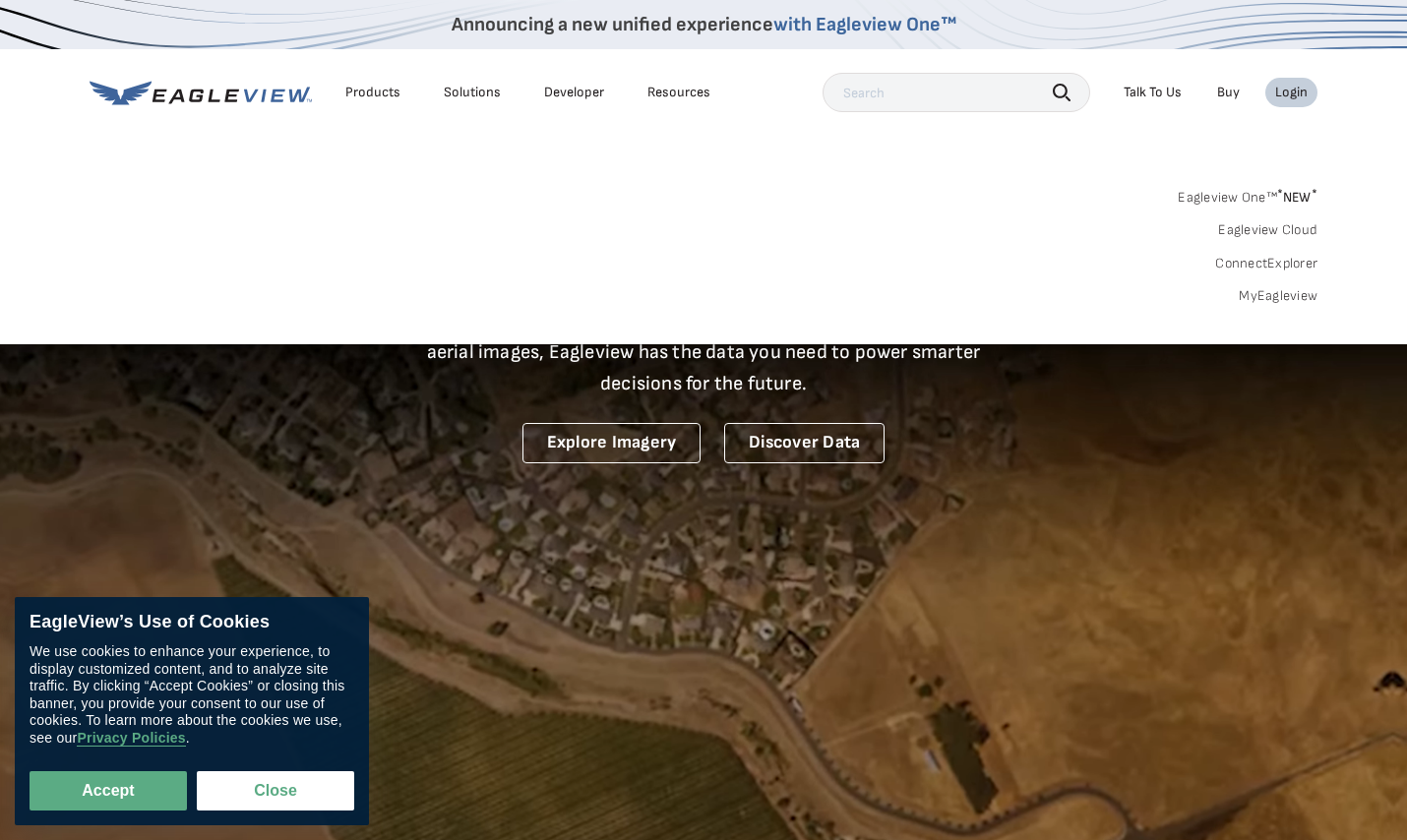 click on "MyEagleview" at bounding box center (1278, 296) 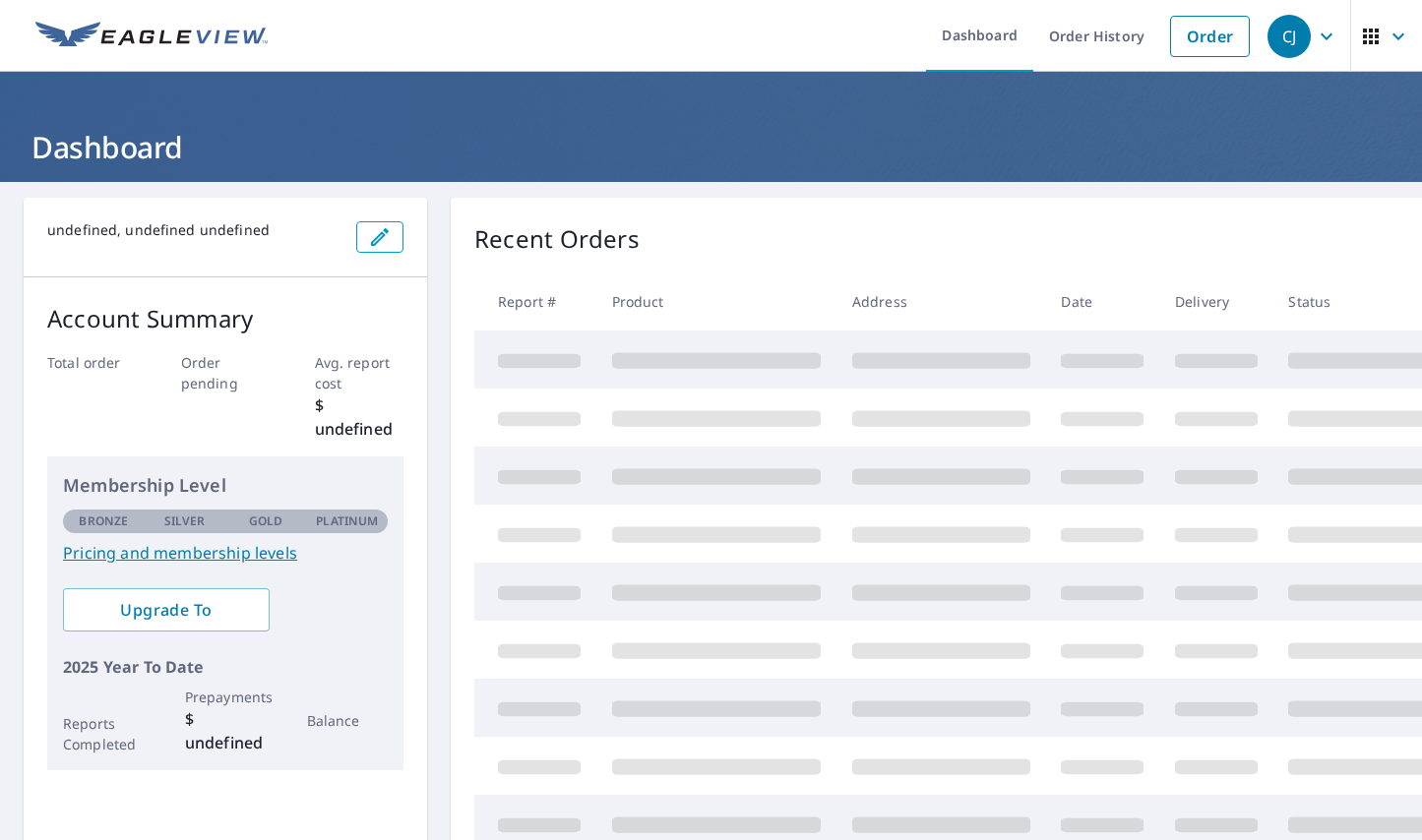 scroll, scrollTop: 0, scrollLeft: 0, axis: both 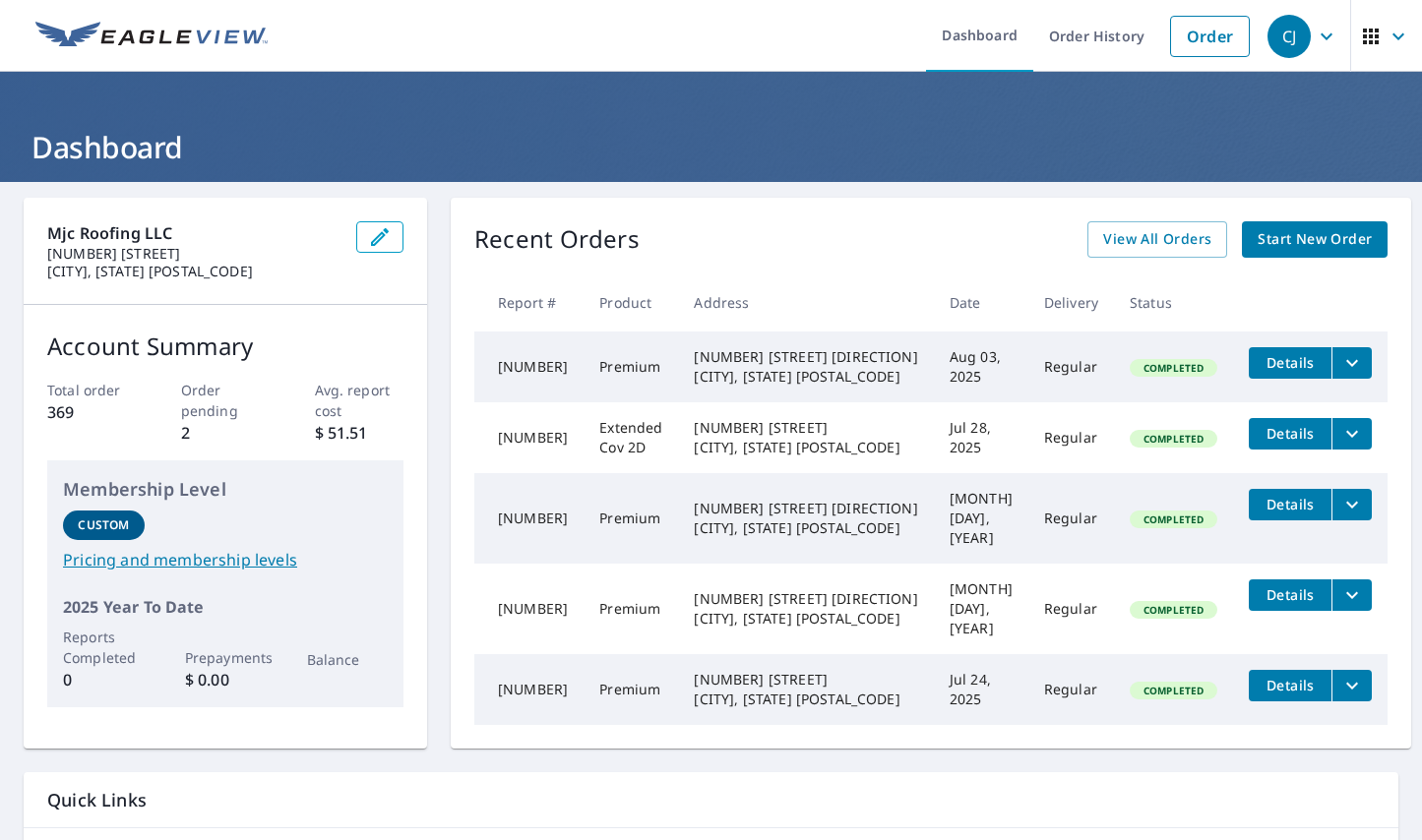 click on "Pricing and membership levels" at bounding box center [225, 560] 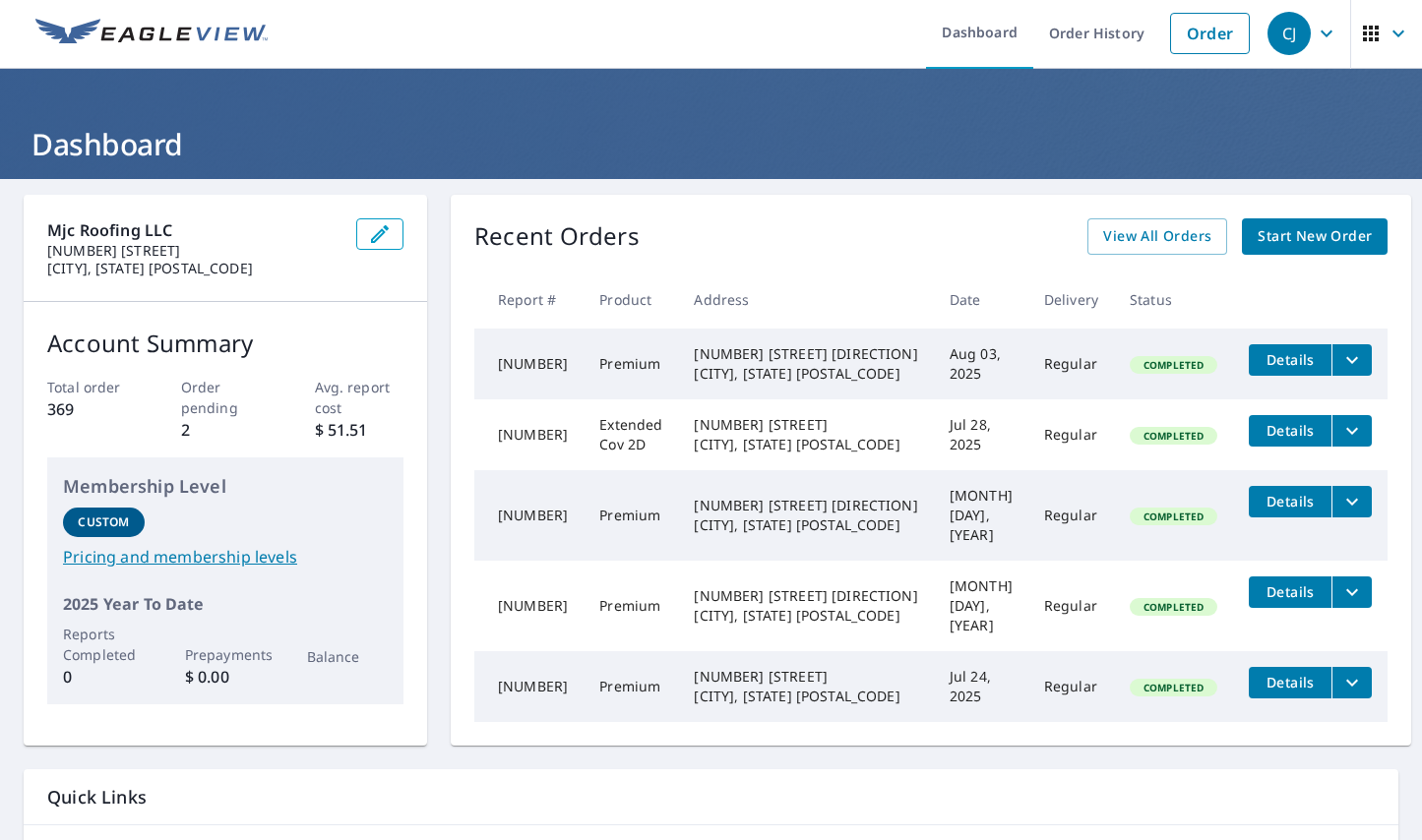 scroll, scrollTop: 0, scrollLeft: 0, axis: both 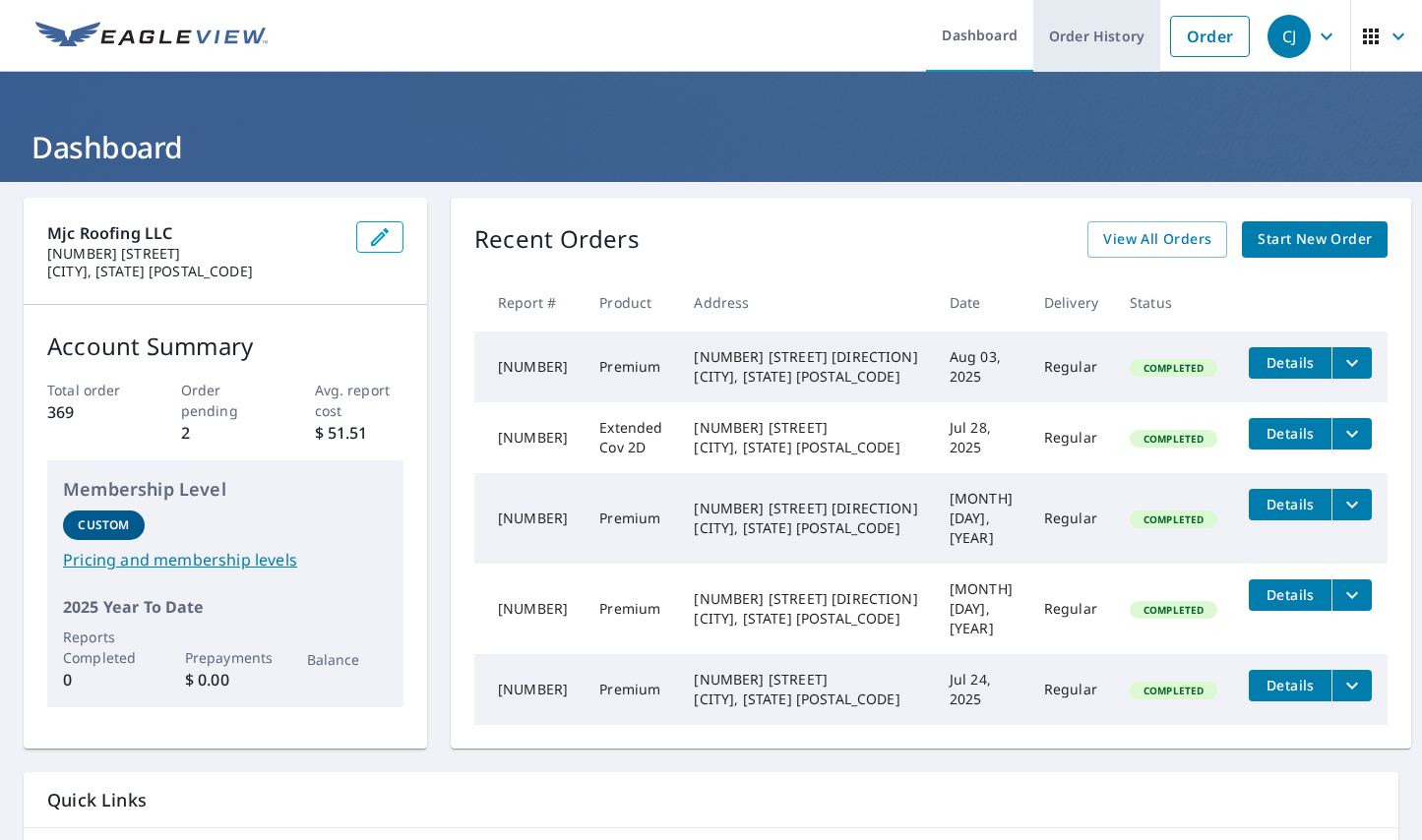 click on "Order History" at bounding box center [1096, 35] 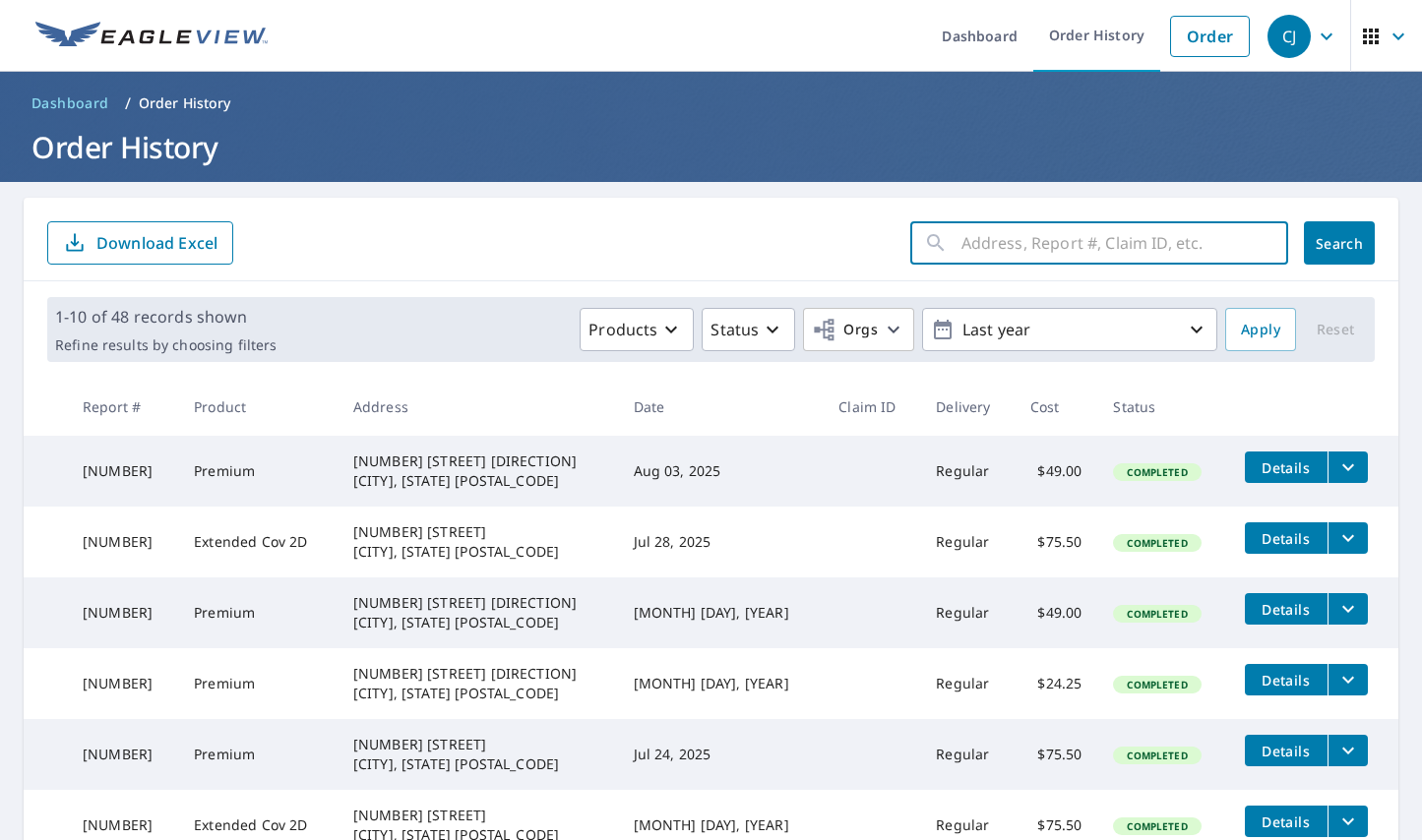click at bounding box center [1125, 243] 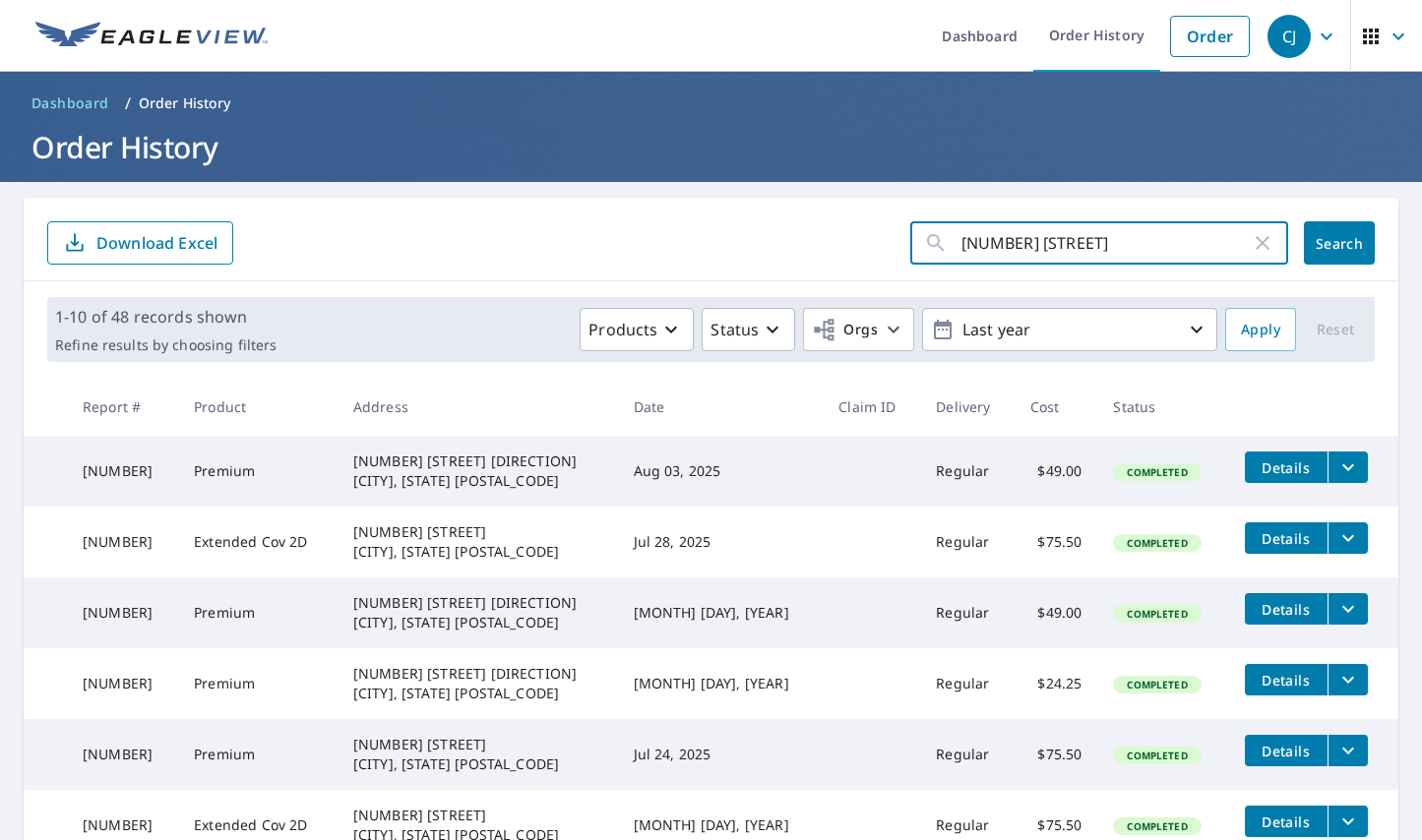 type on "[NUMBER] [STREET]" 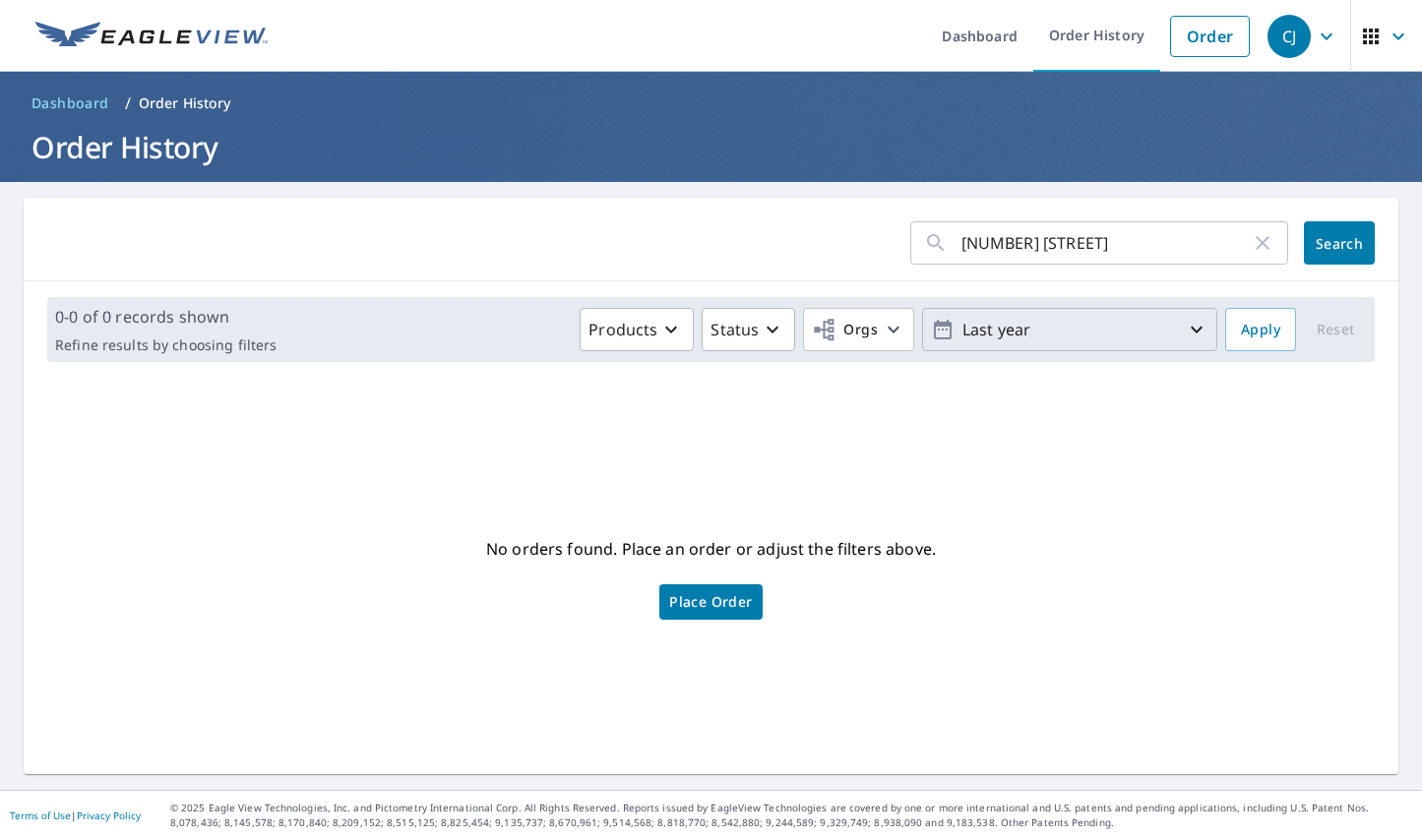 click 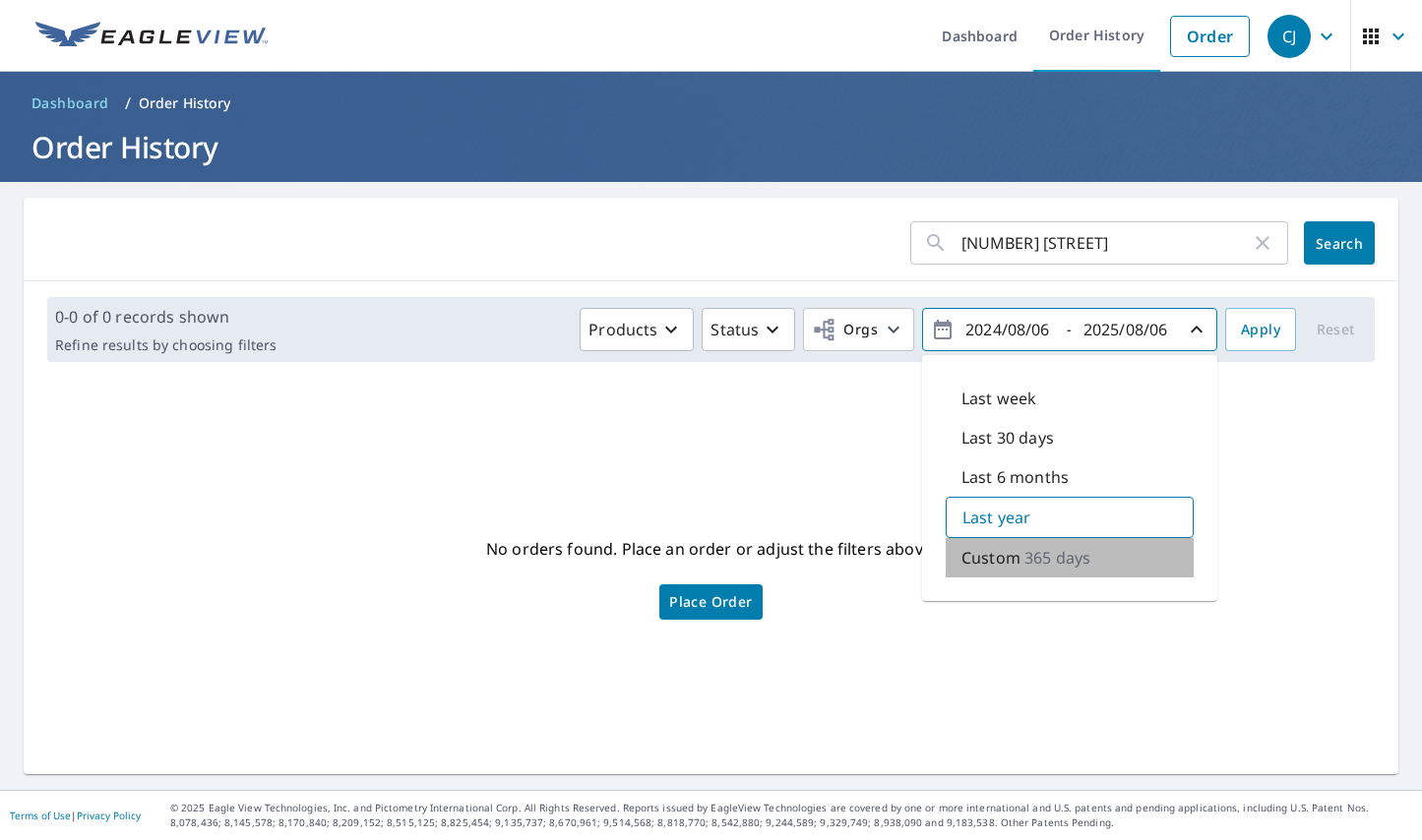click on "Custom 365 days" at bounding box center [1070, 558] 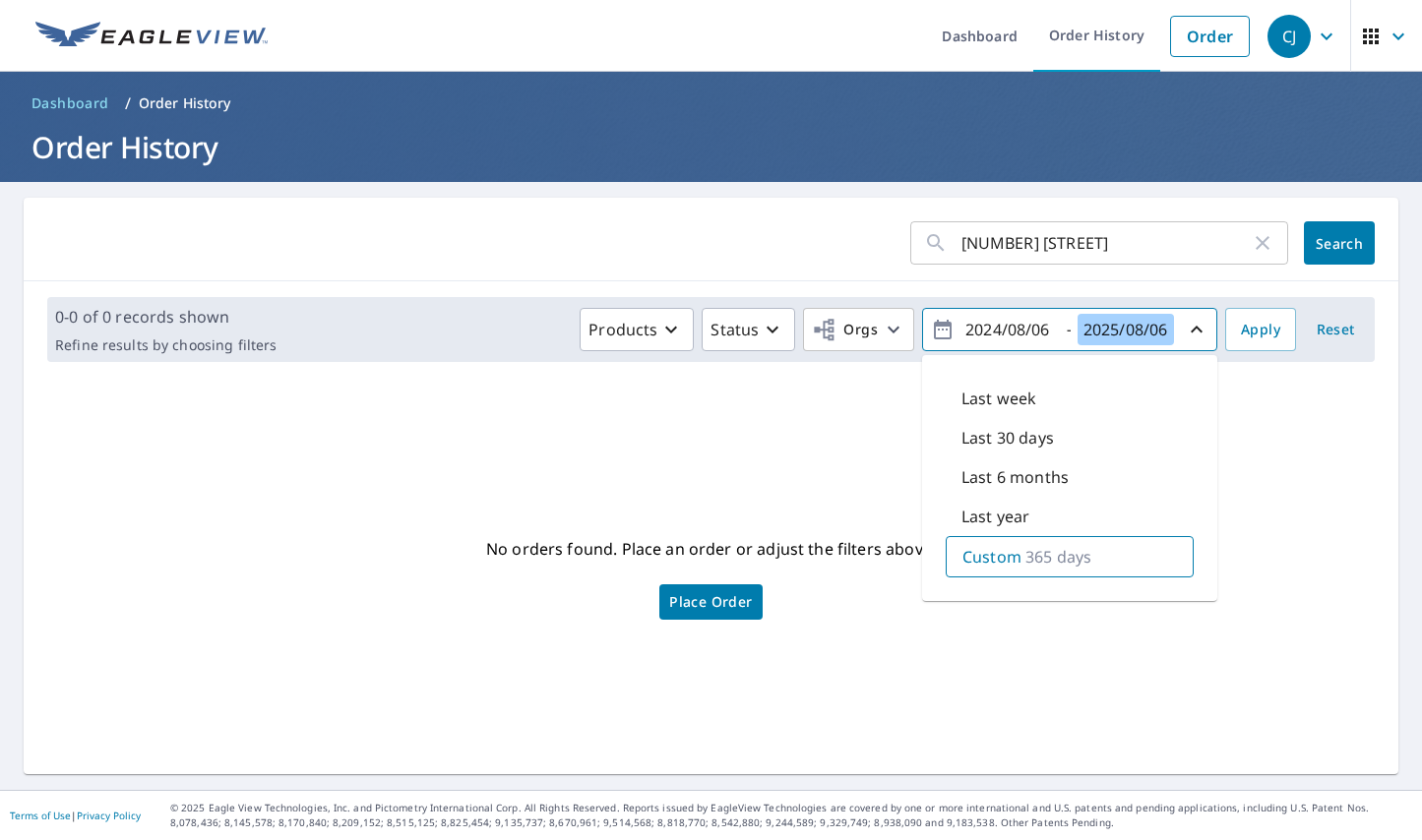 click on "2025/08/06" at bounding box center [1126, 330] 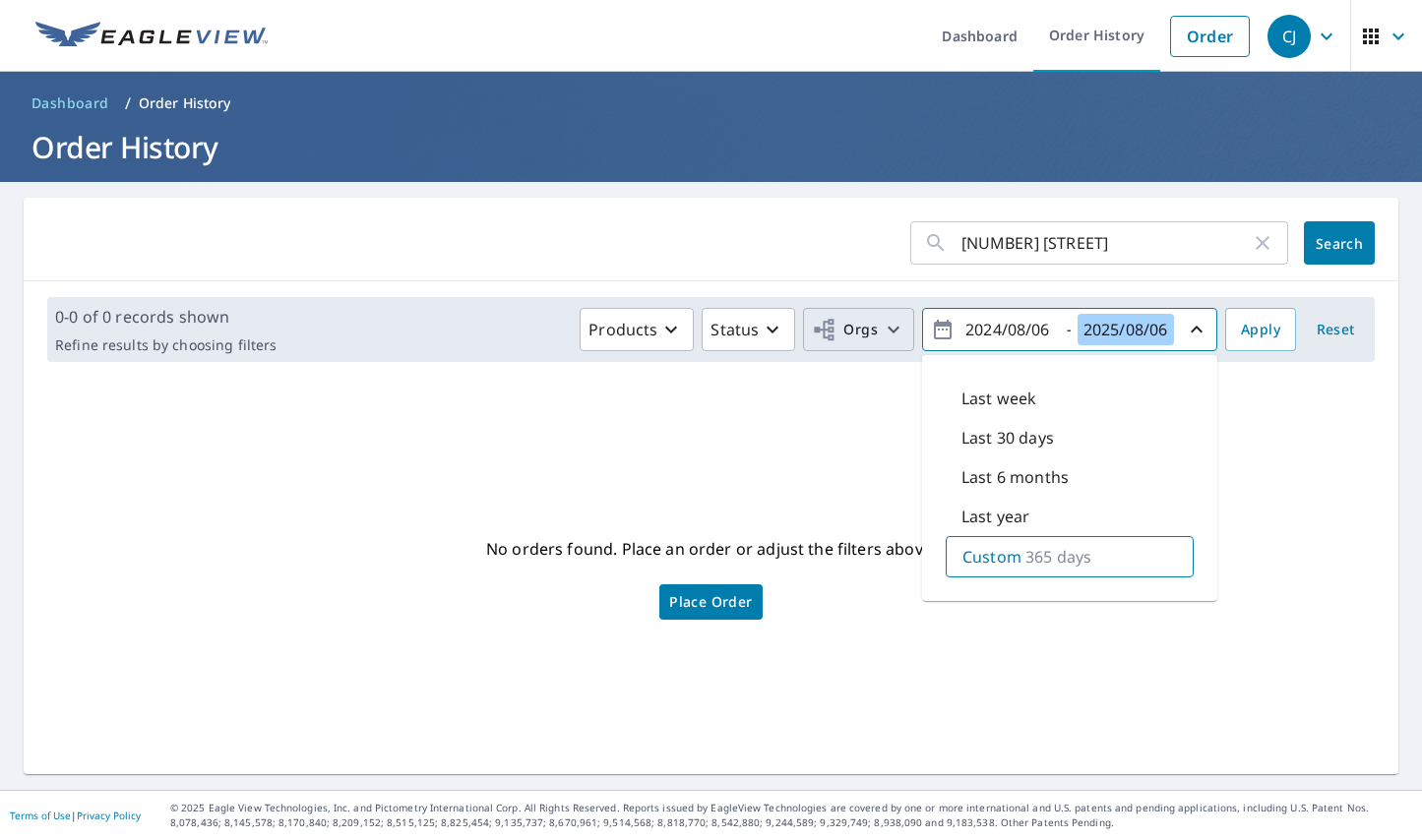 drag, startPoint x: 1156, startPoint y: 330, endPoint x: 896, endPoint y: 340, distance: 260.19224 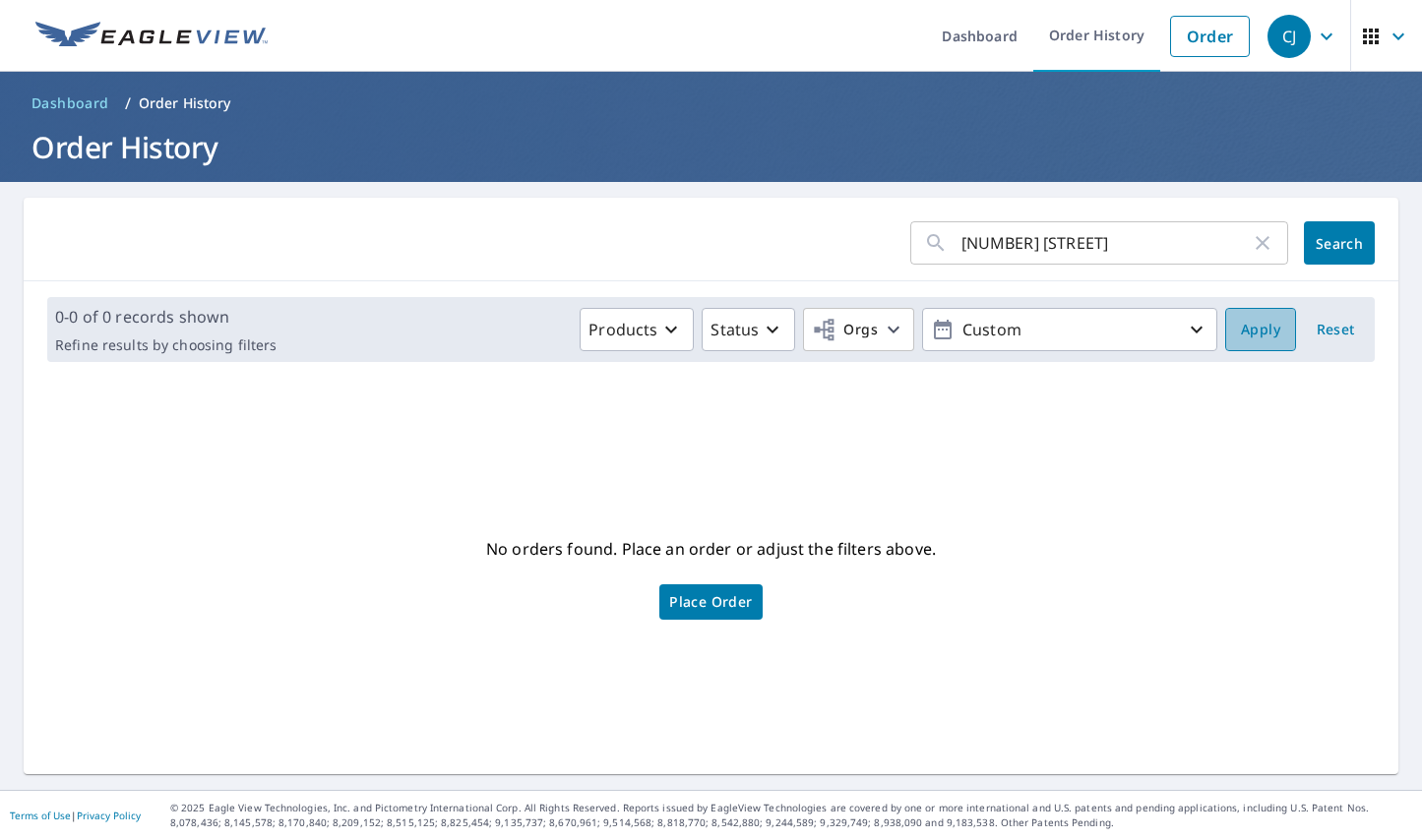click on "Apply" at bounding box center (1261, 330) 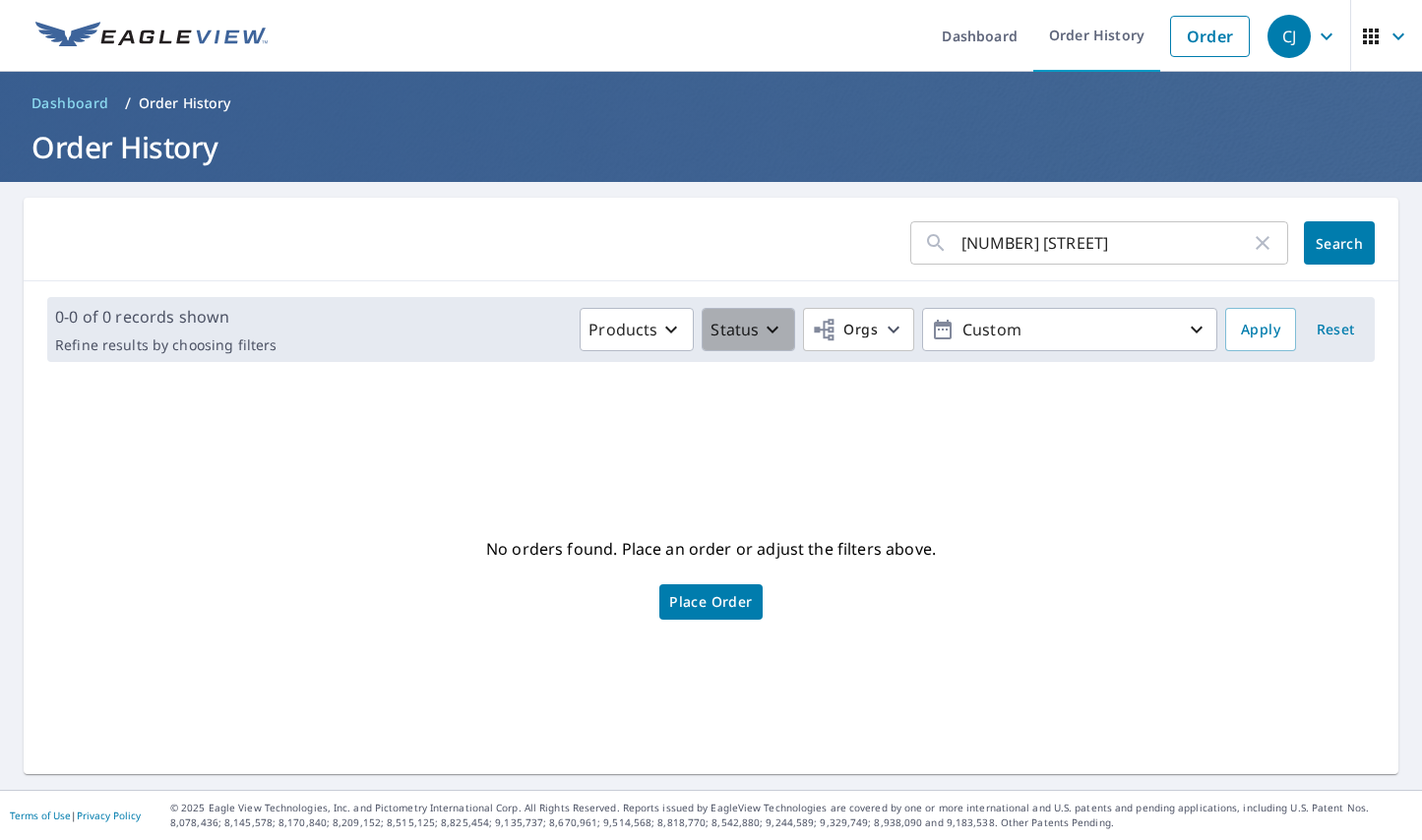 click on "Status" at bounding box center [734, 330] 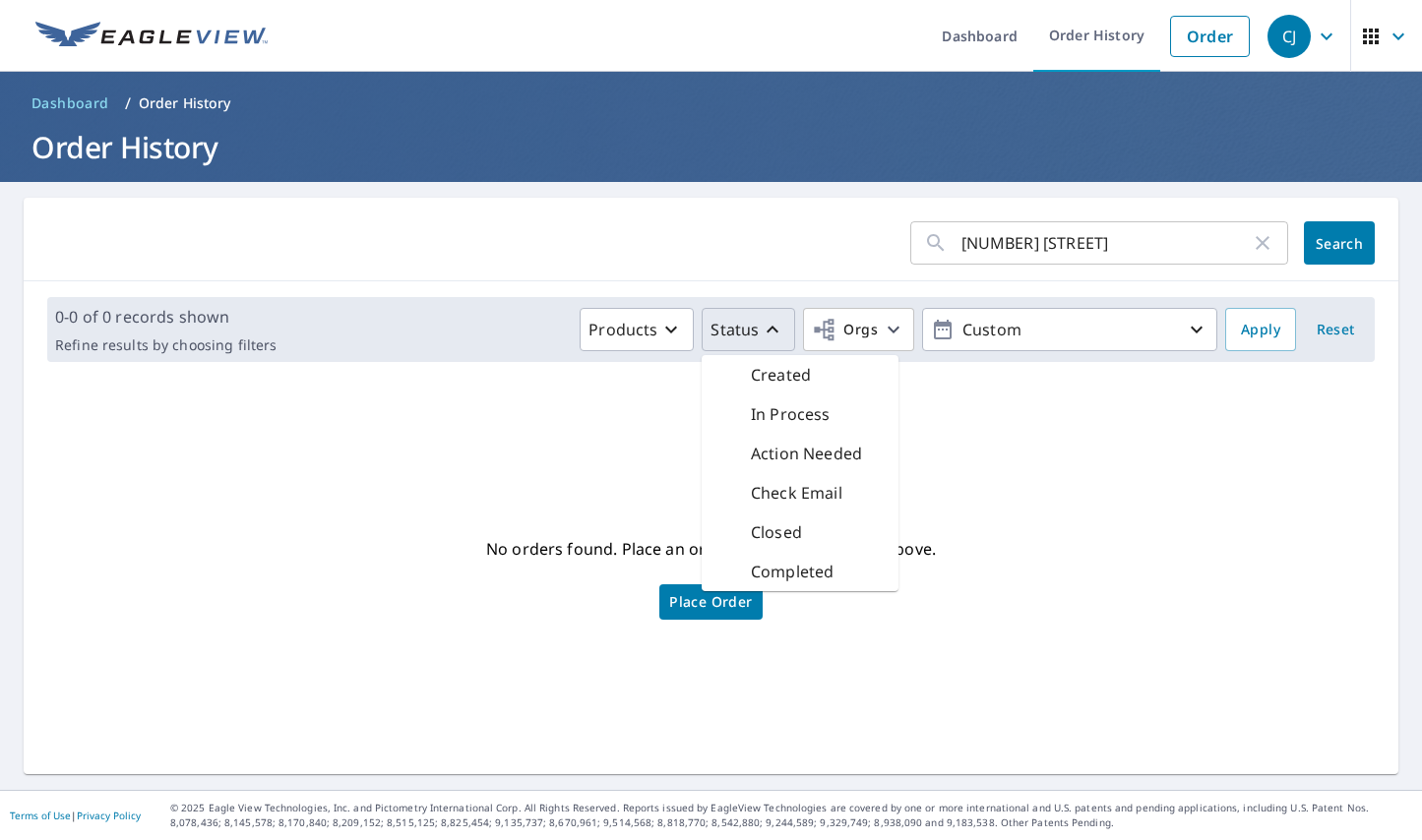 click on "Status" at bounding box center [734, 330] 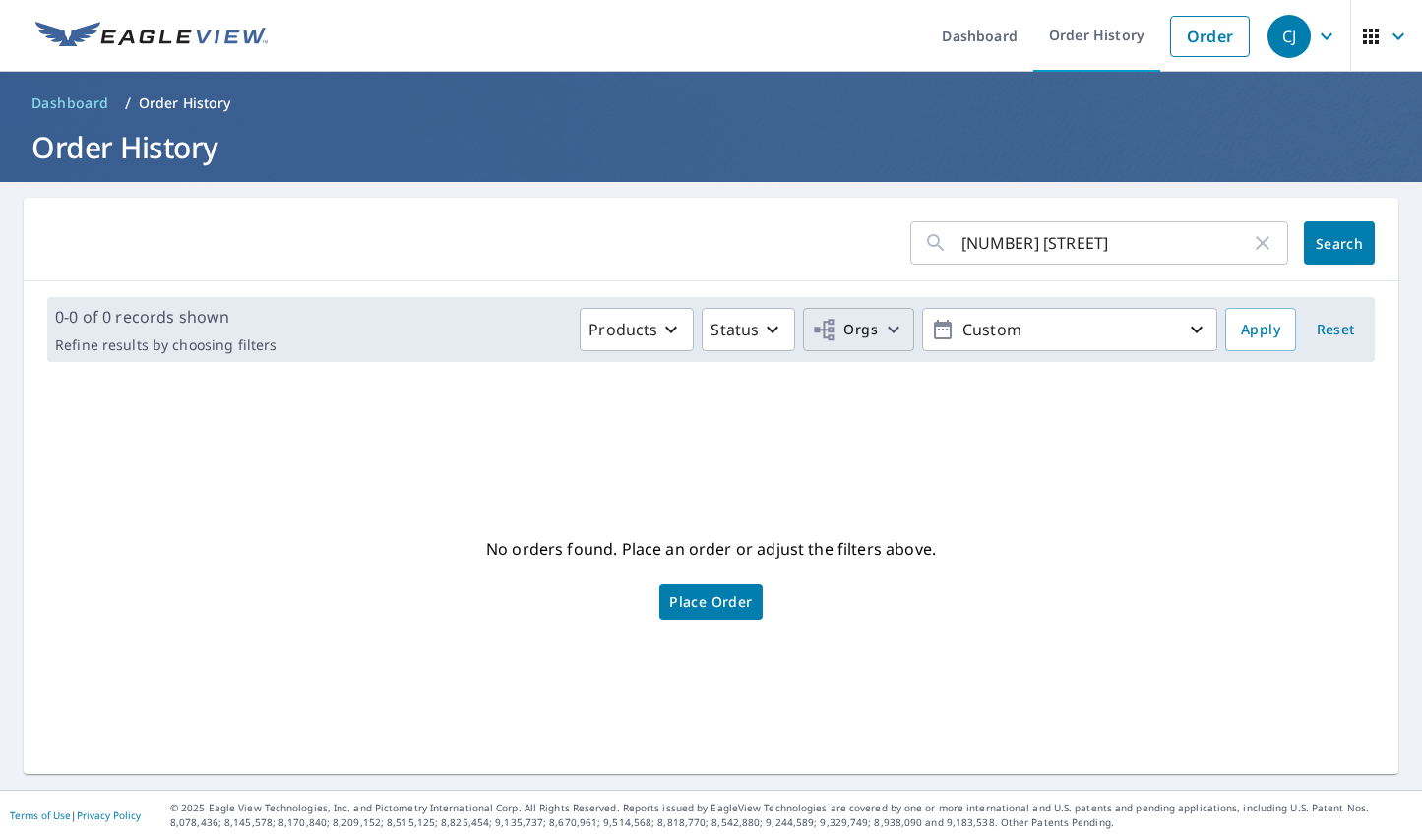 click on "Orgs" at bounding box center [844, 330] 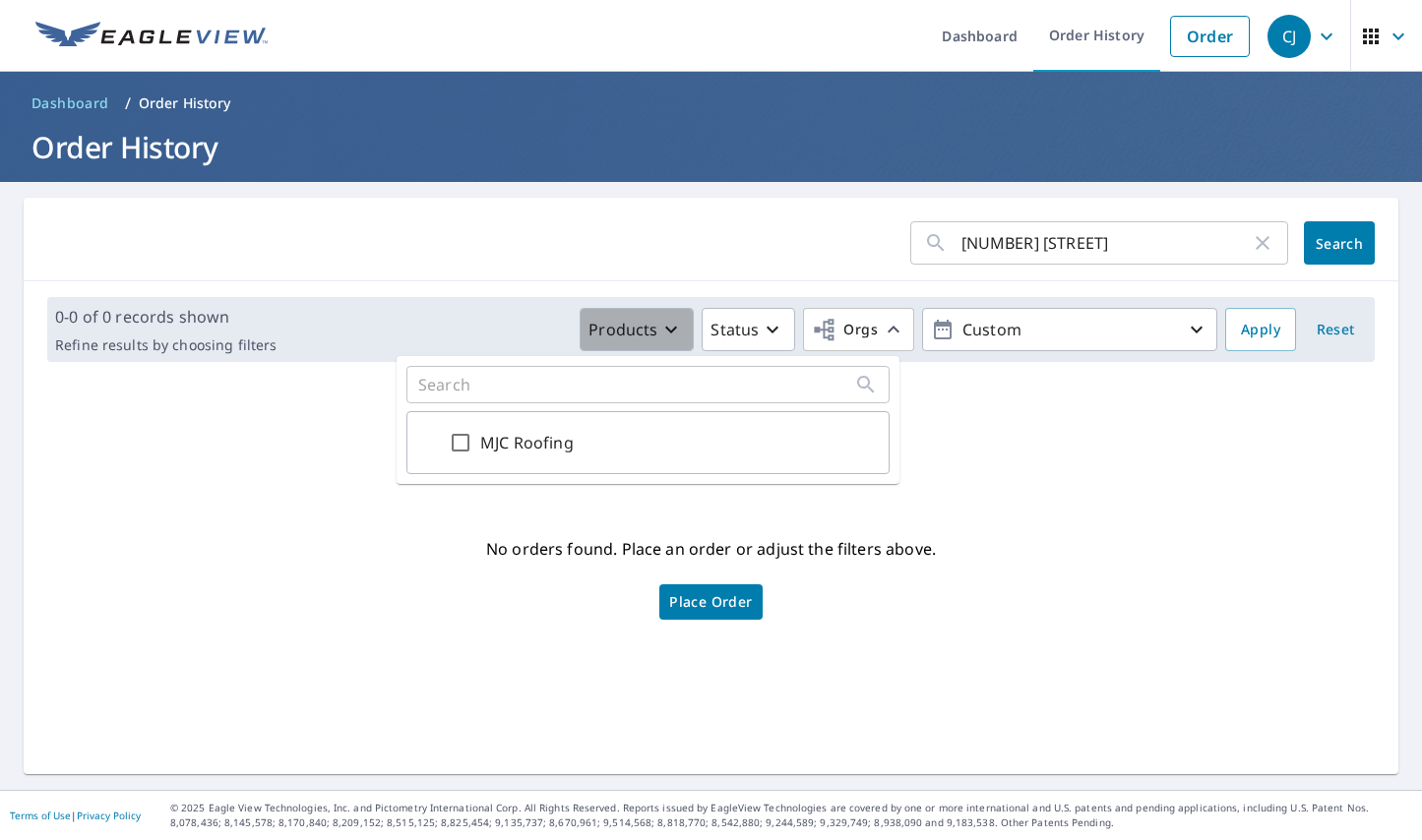 click 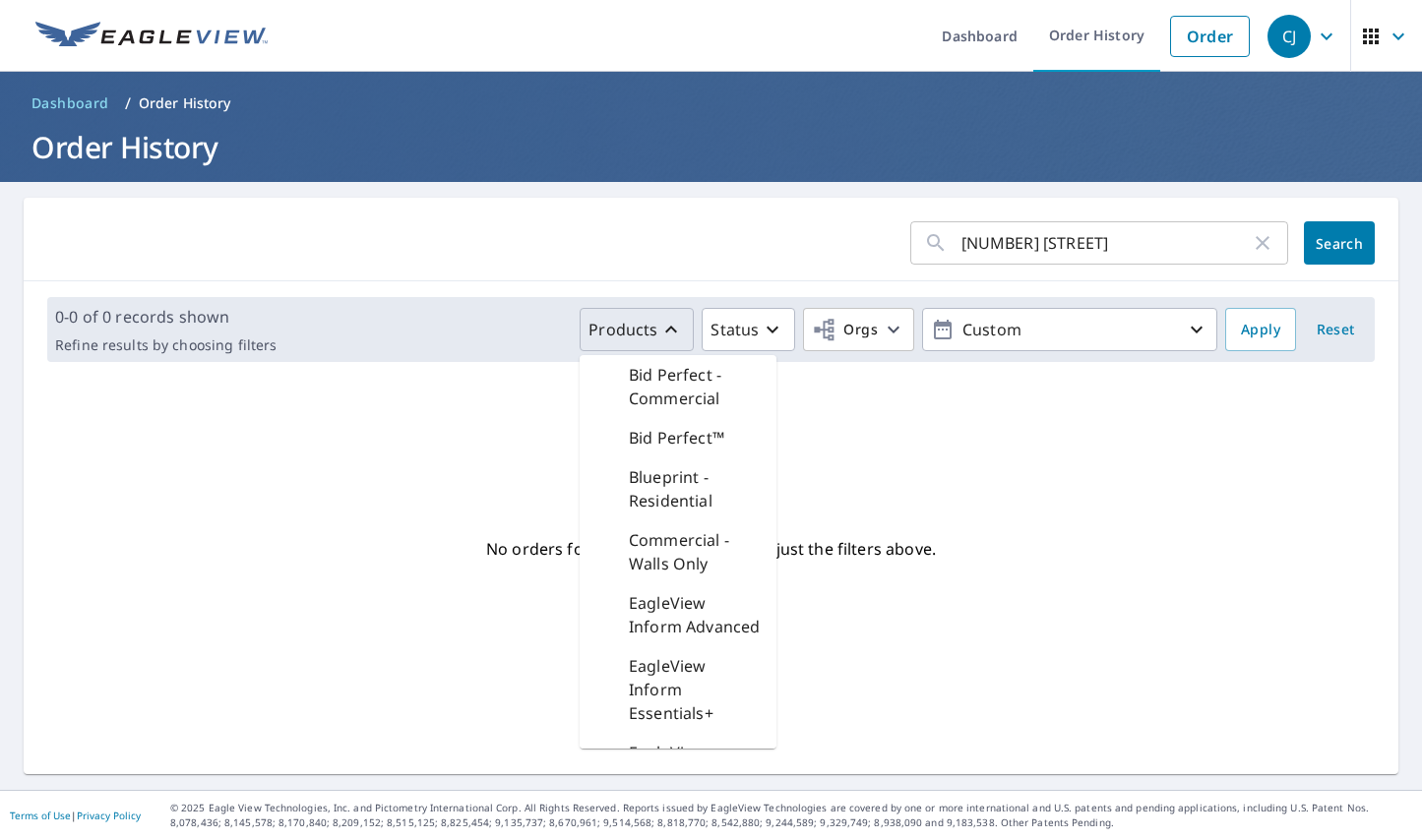 click on "No orders found. Place an order or adjust the filters above. Place Order" at bounding box center (711, 575) 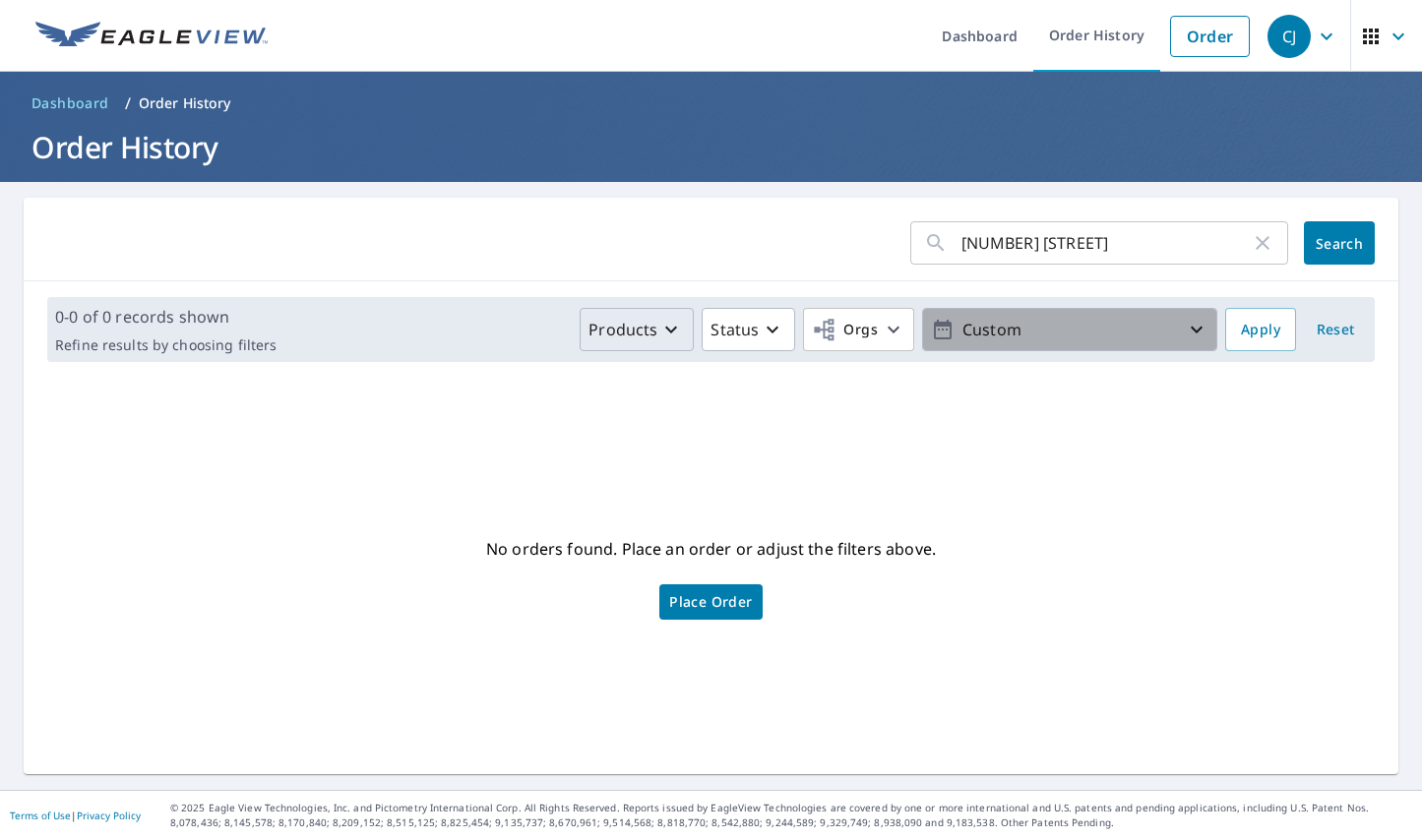 click on "Custom" at bounding box center (1070, 330) 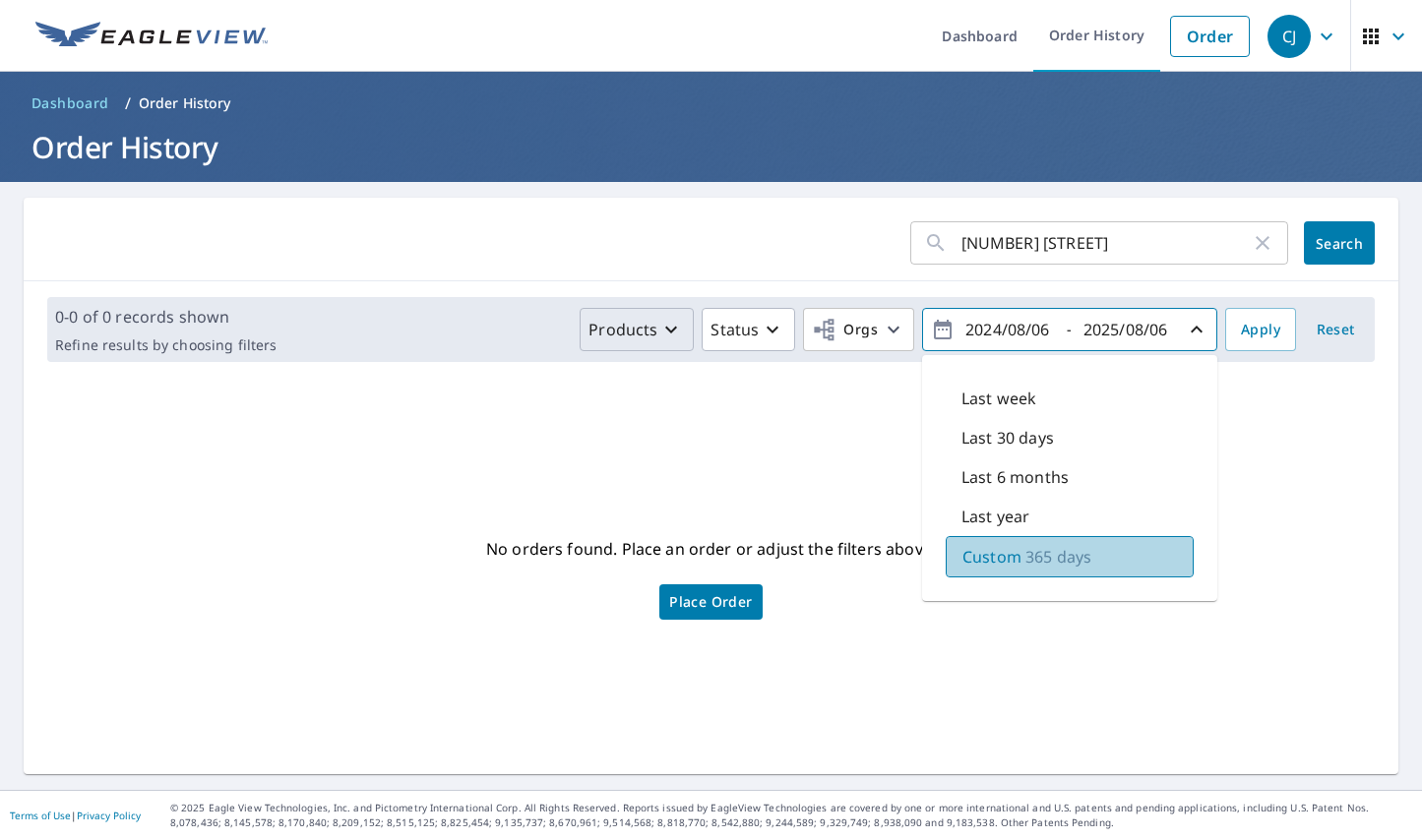 click on "Custom" at bounding box center [992, 557] 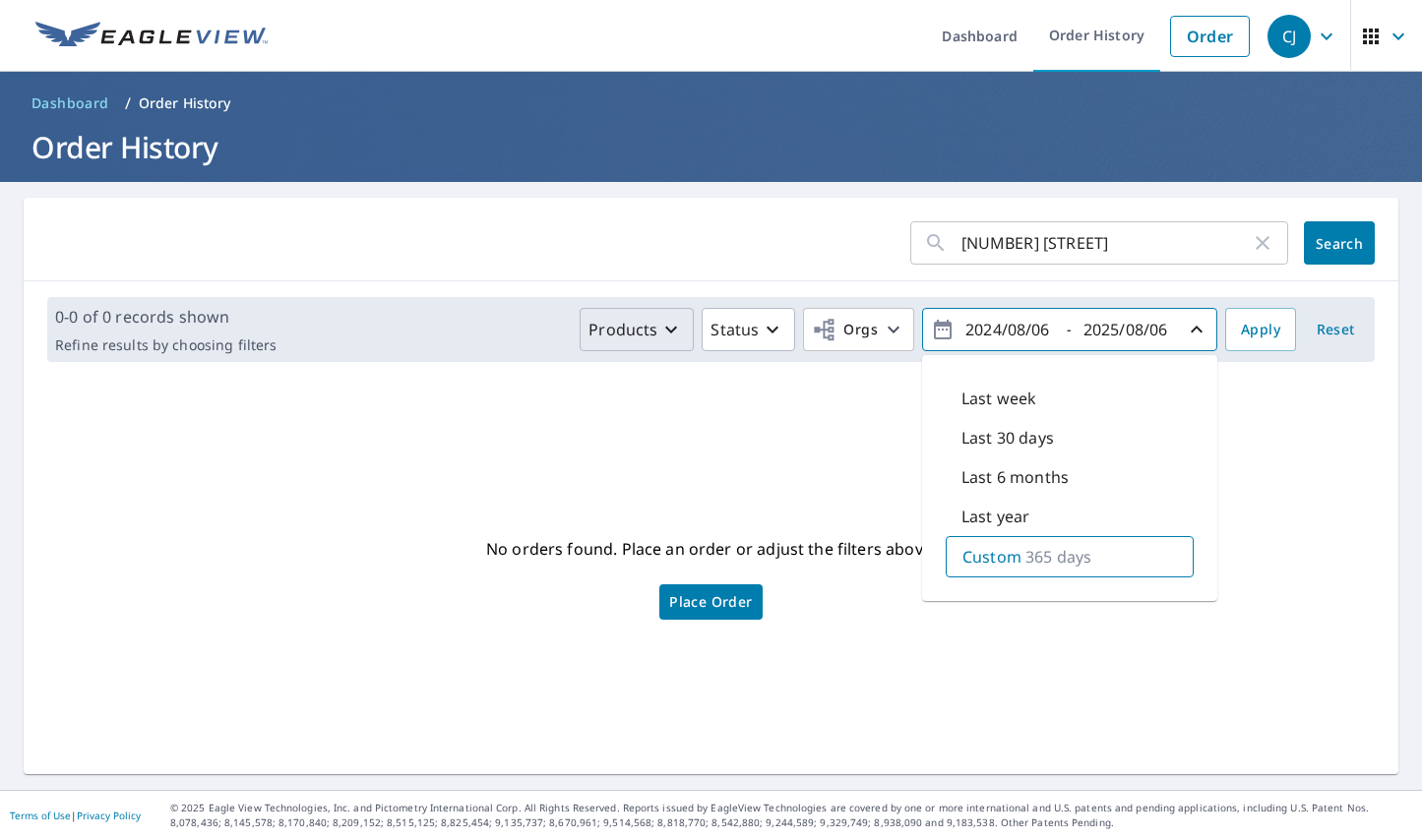 click 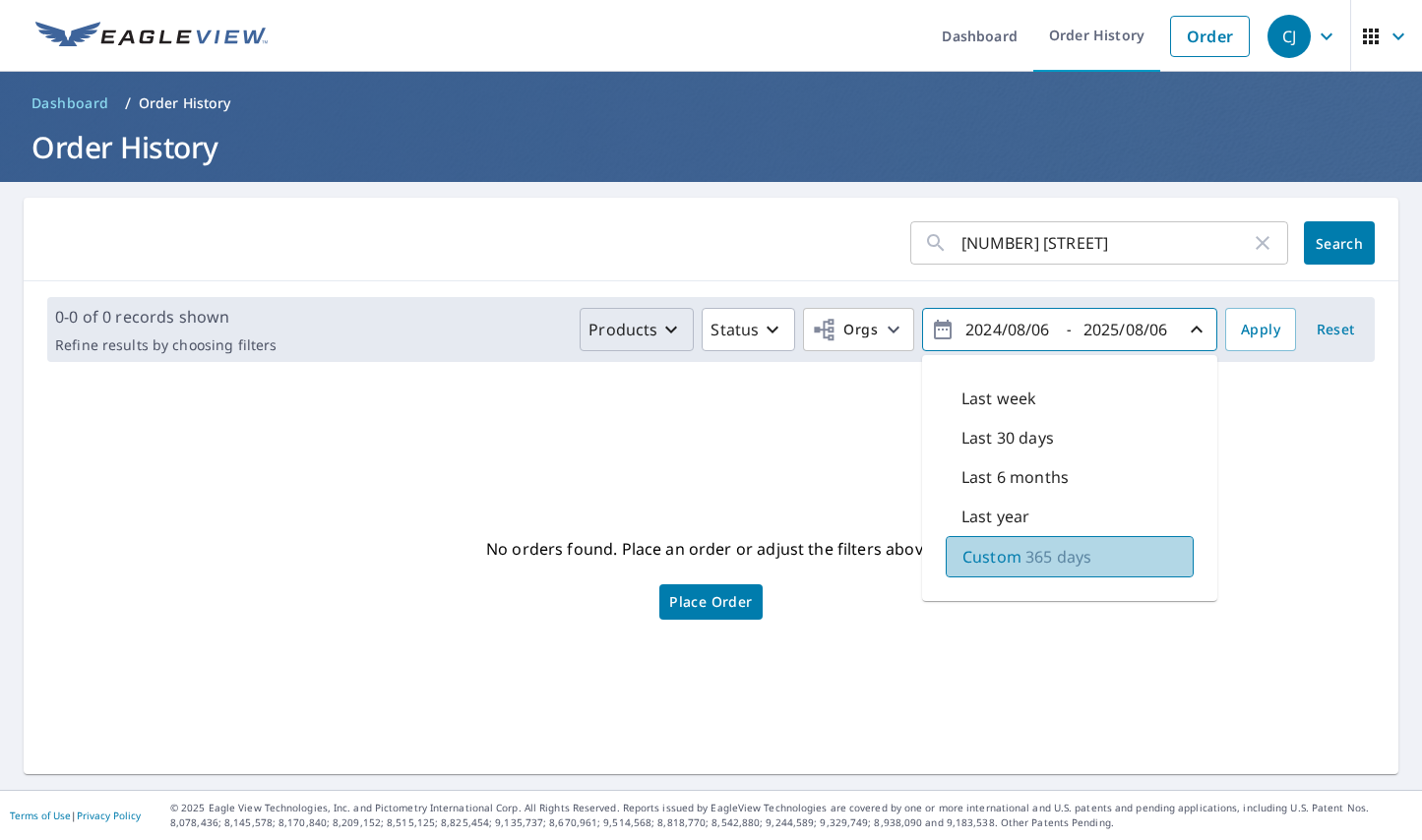 click on "365 days" at bounding box center (1058, 557) 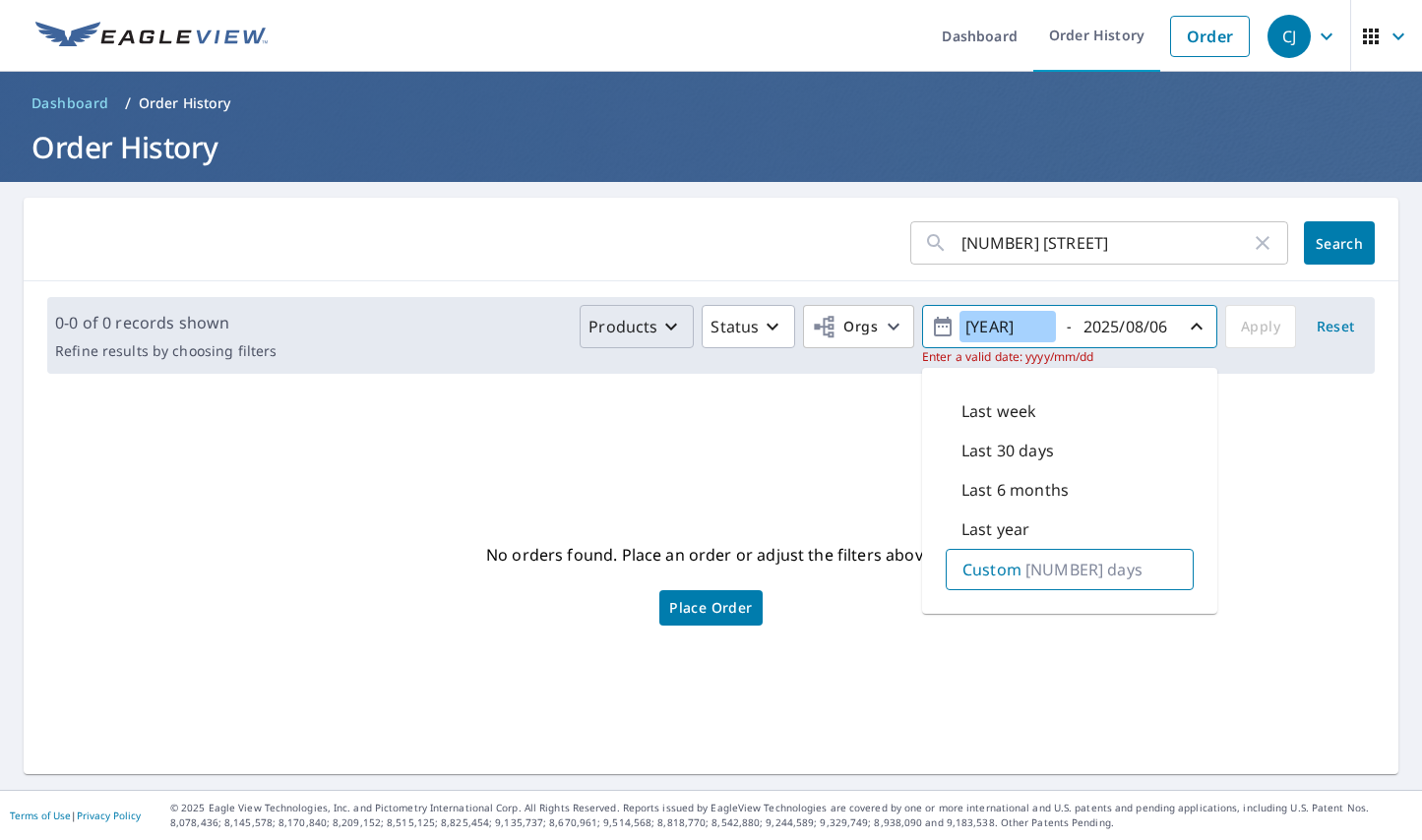 type on "[YEAR]" 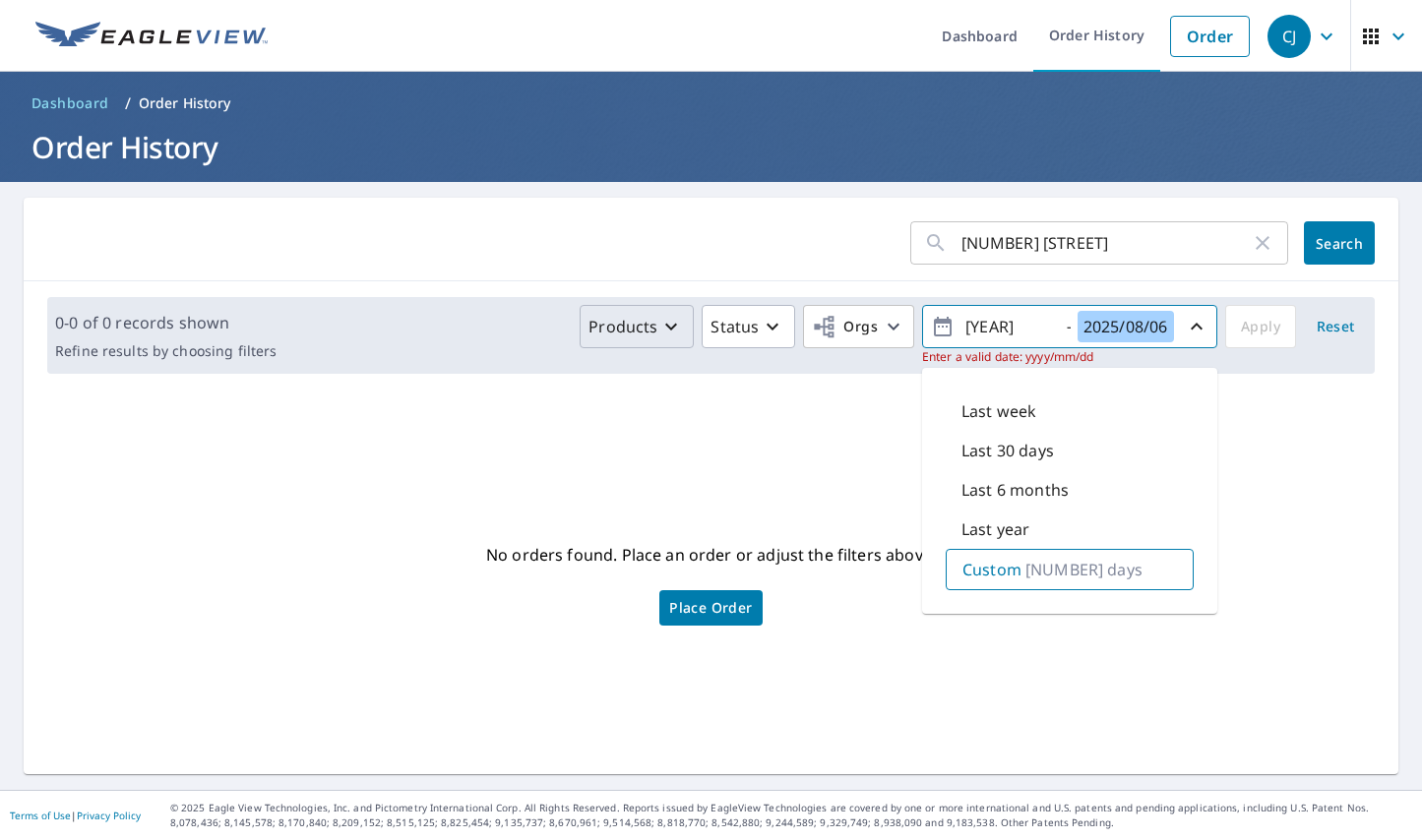 click on "2025/08/06" at bounding box center (1126, 327) 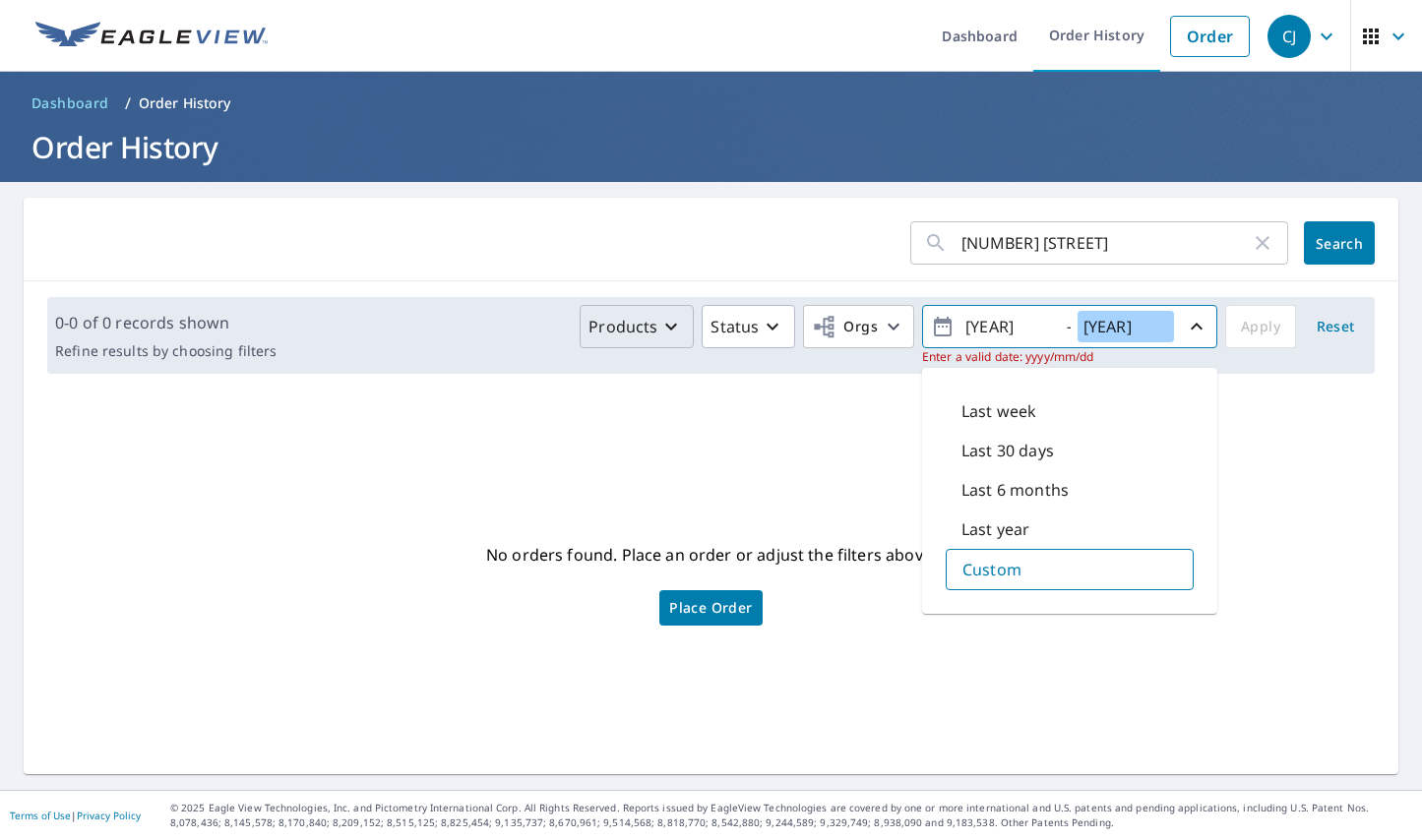 type on "[YEAR]" 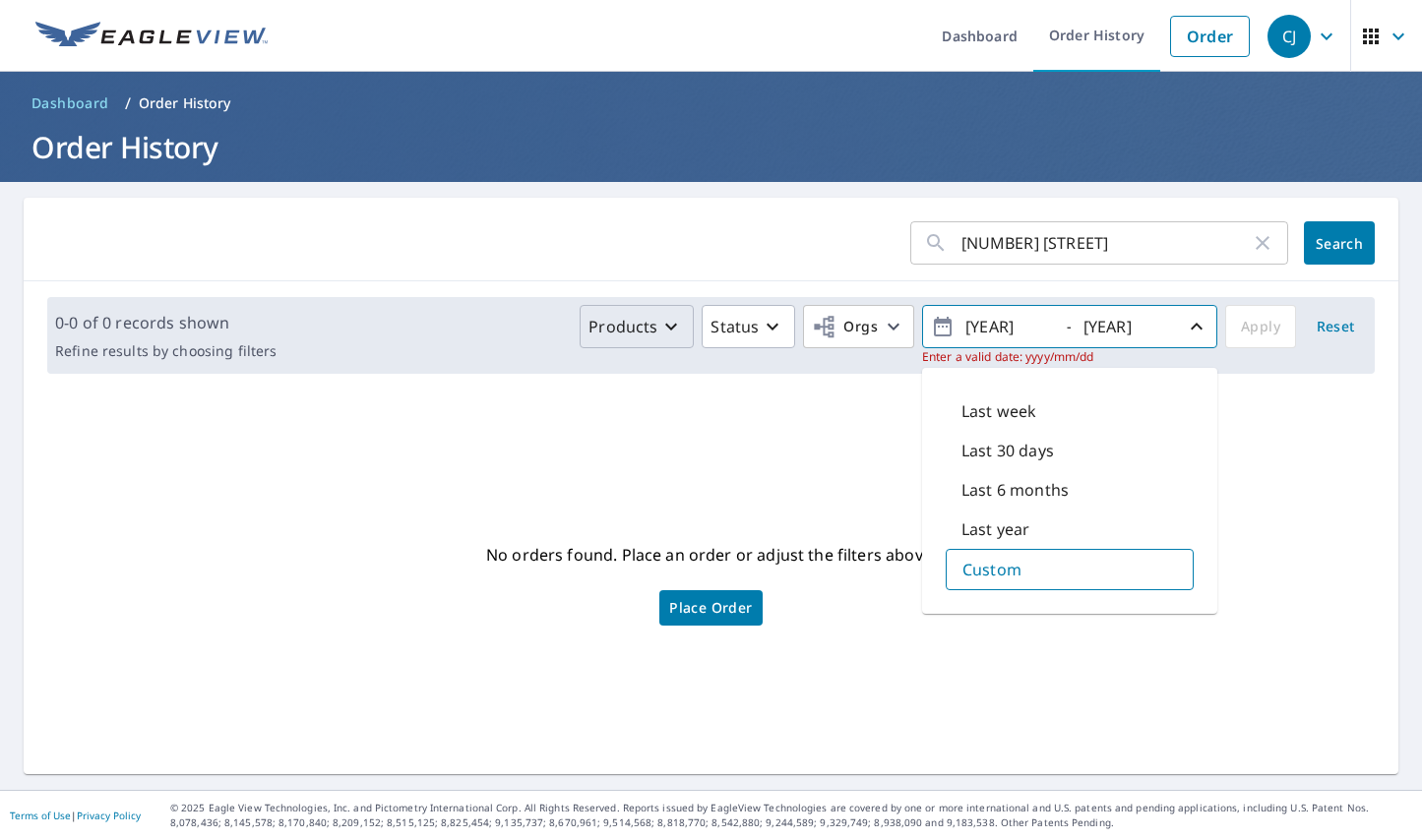 click on "[NUMBER] [STREET] [STREET] Search 0-0 of 0 records shown Refine results by choosing filters Products Status Orgs [YEAR] - [YEAR] Enter a valid date: yyyy/mm/dd Last week Last 30 days Last 6 months Last year Custom Apply Reset No orders found. Place an order or adjust the filters above. Place Order" at bounding box center (711, 486) 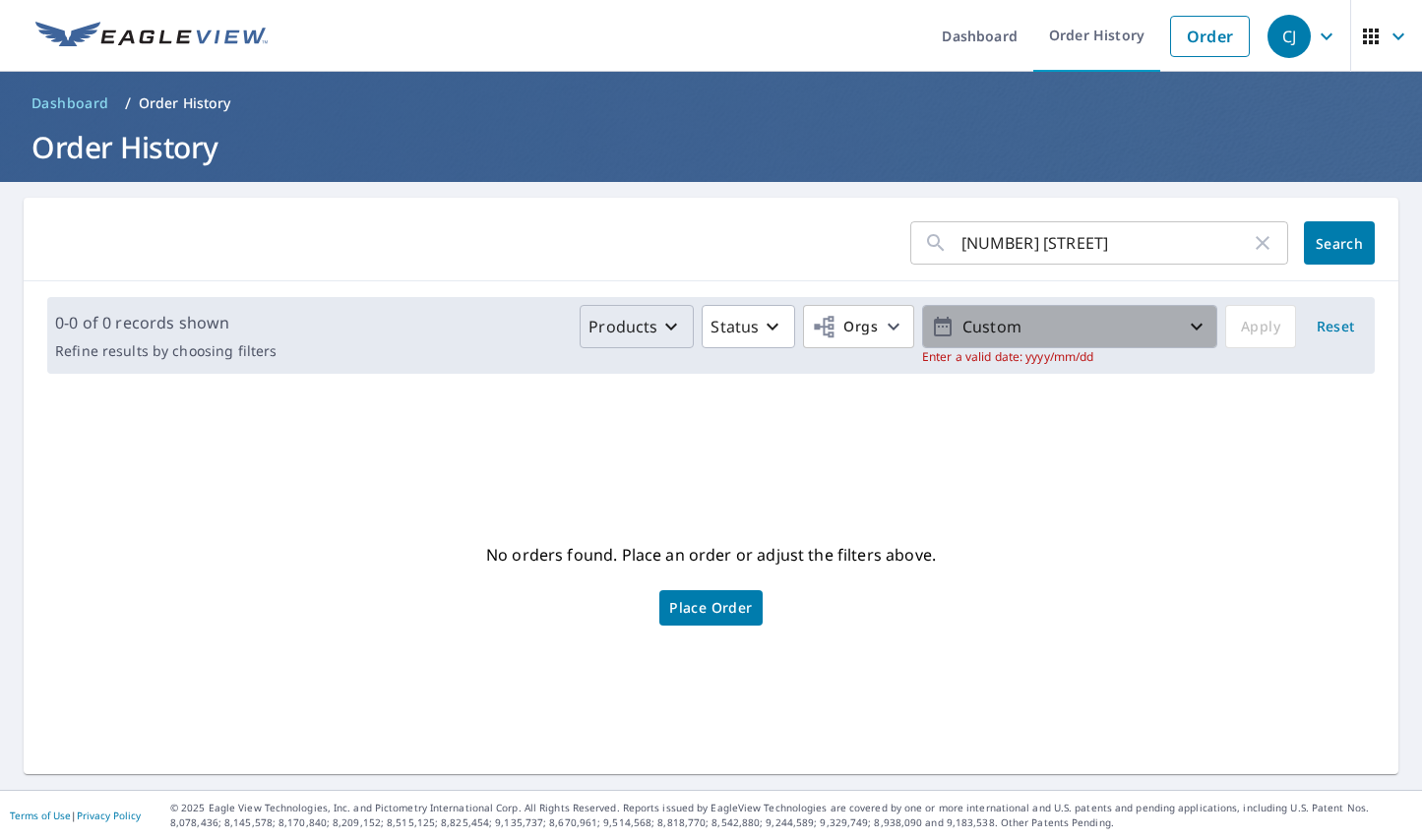 click on "Custom" at bounding box center [1070, 327] 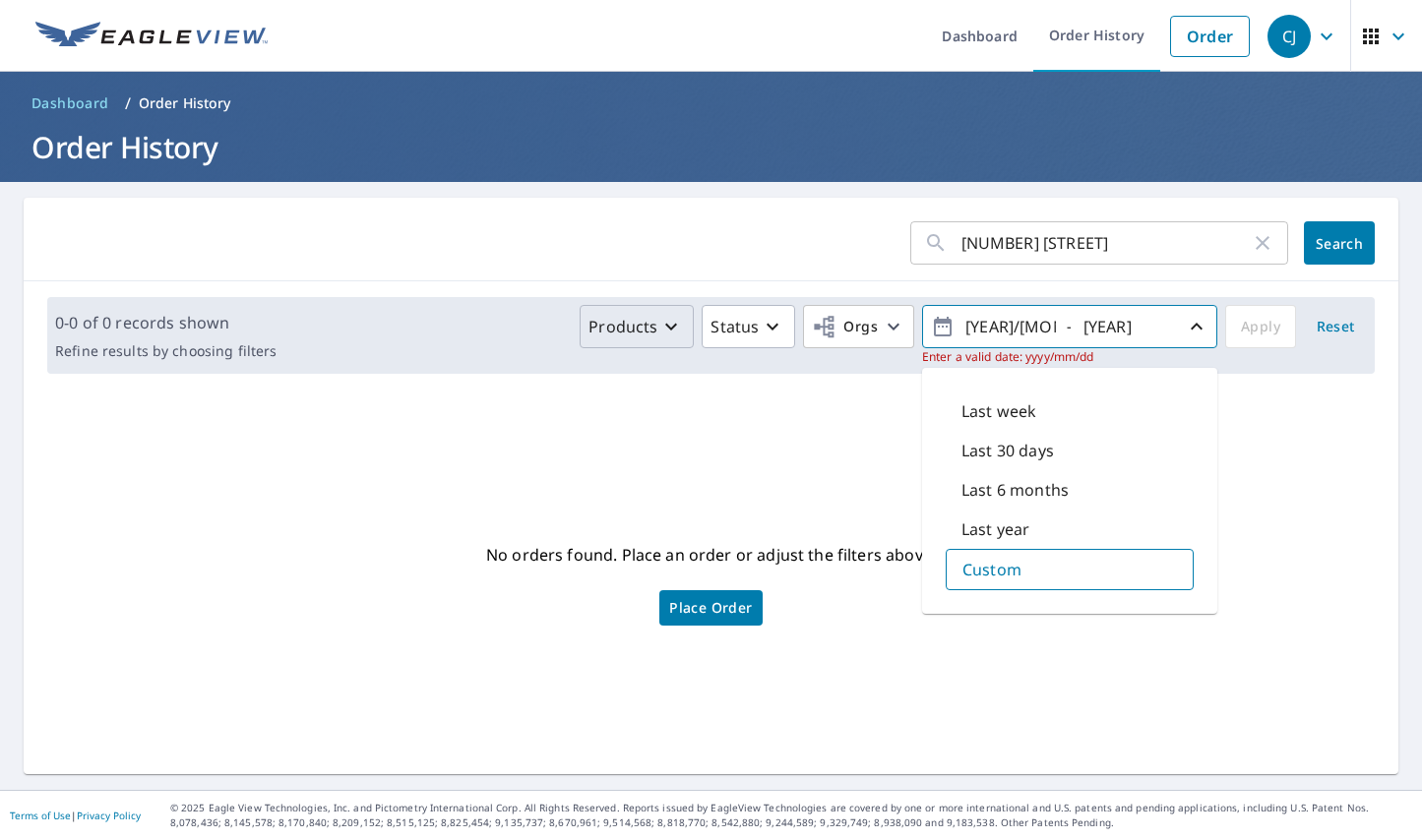 type on "[YEAR]/[MONTH]/[DAY]" 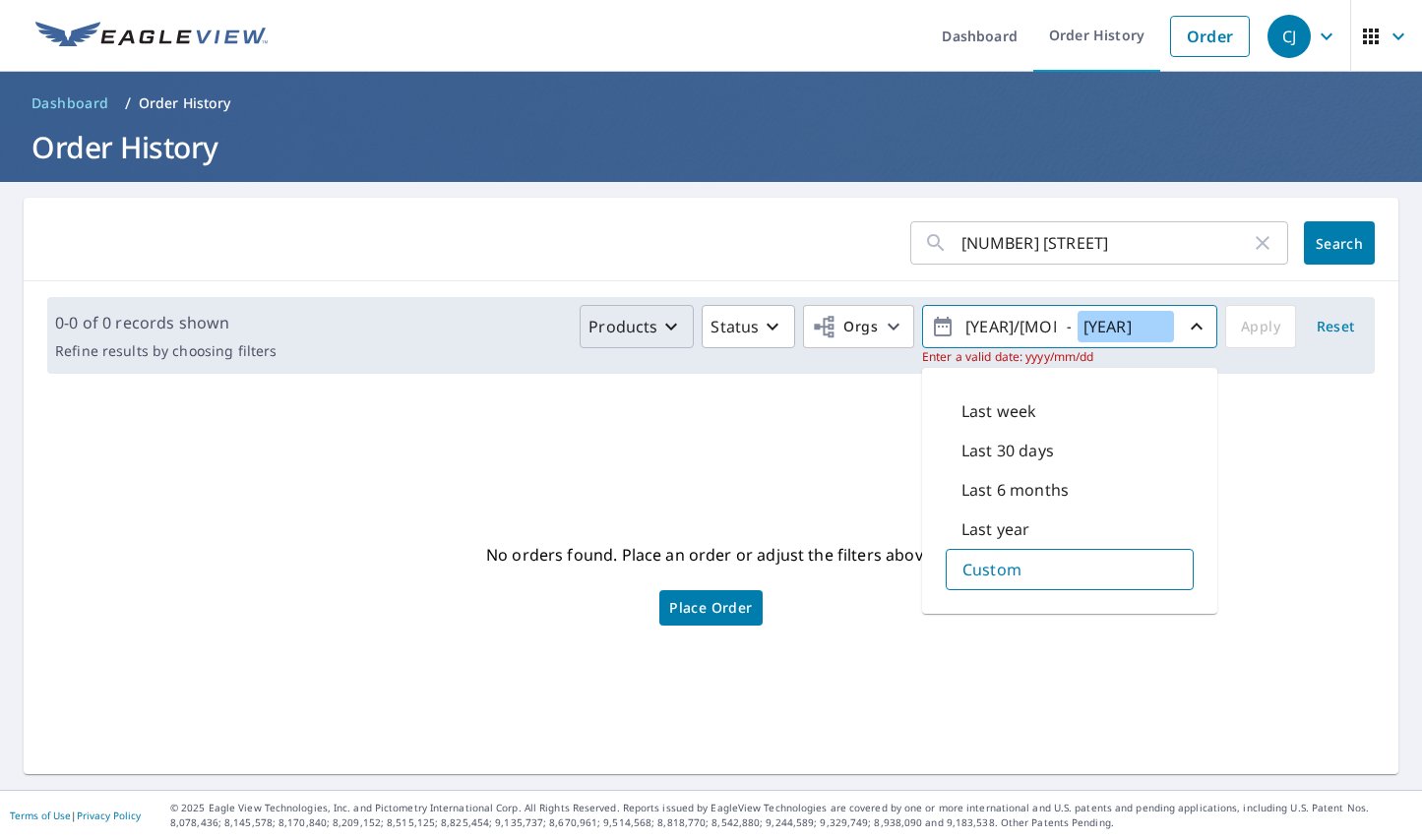 click on "[YEAR]" at bounding box center [1126, 327] 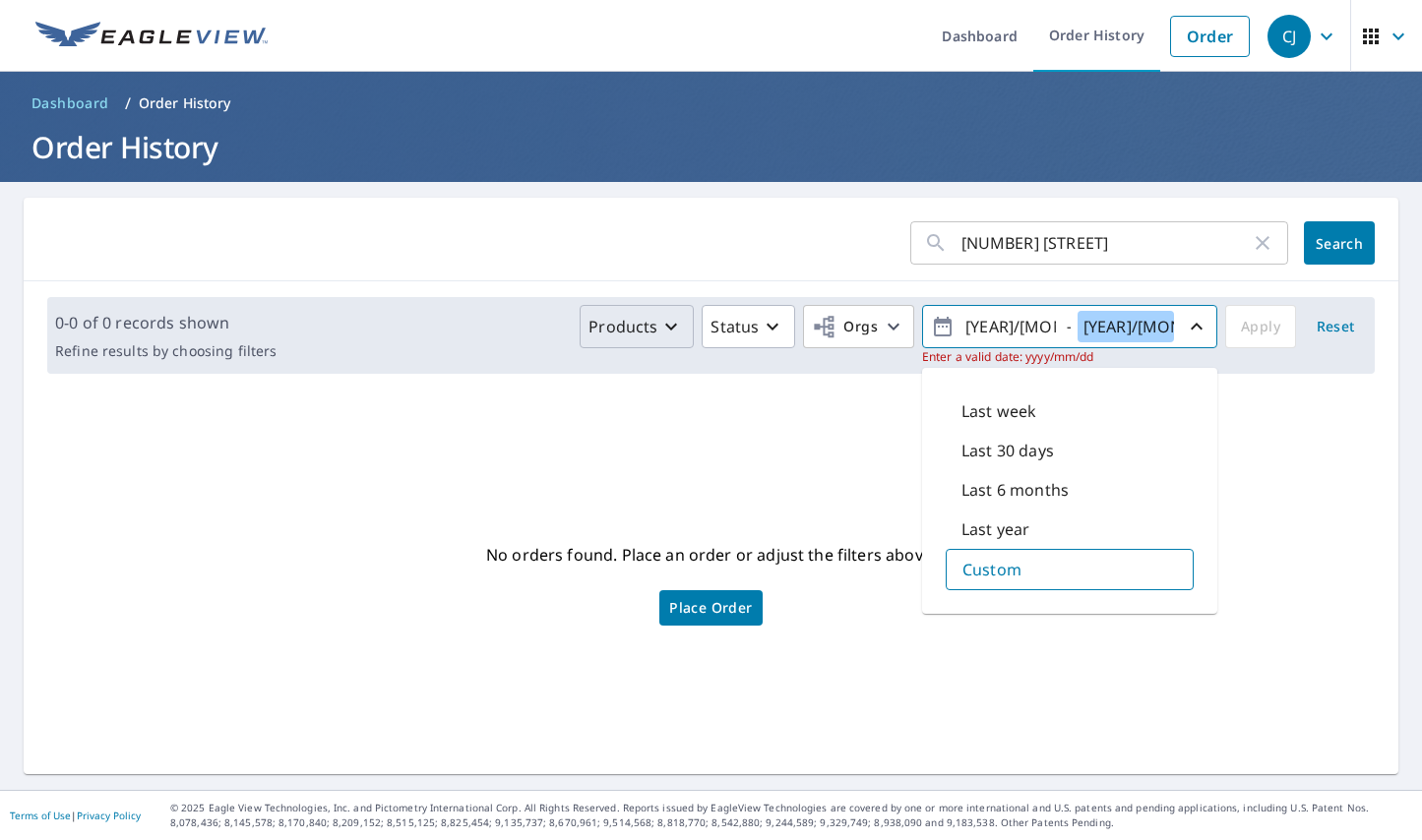 type on "[YEAR]/[MONTH]/[DAY]" 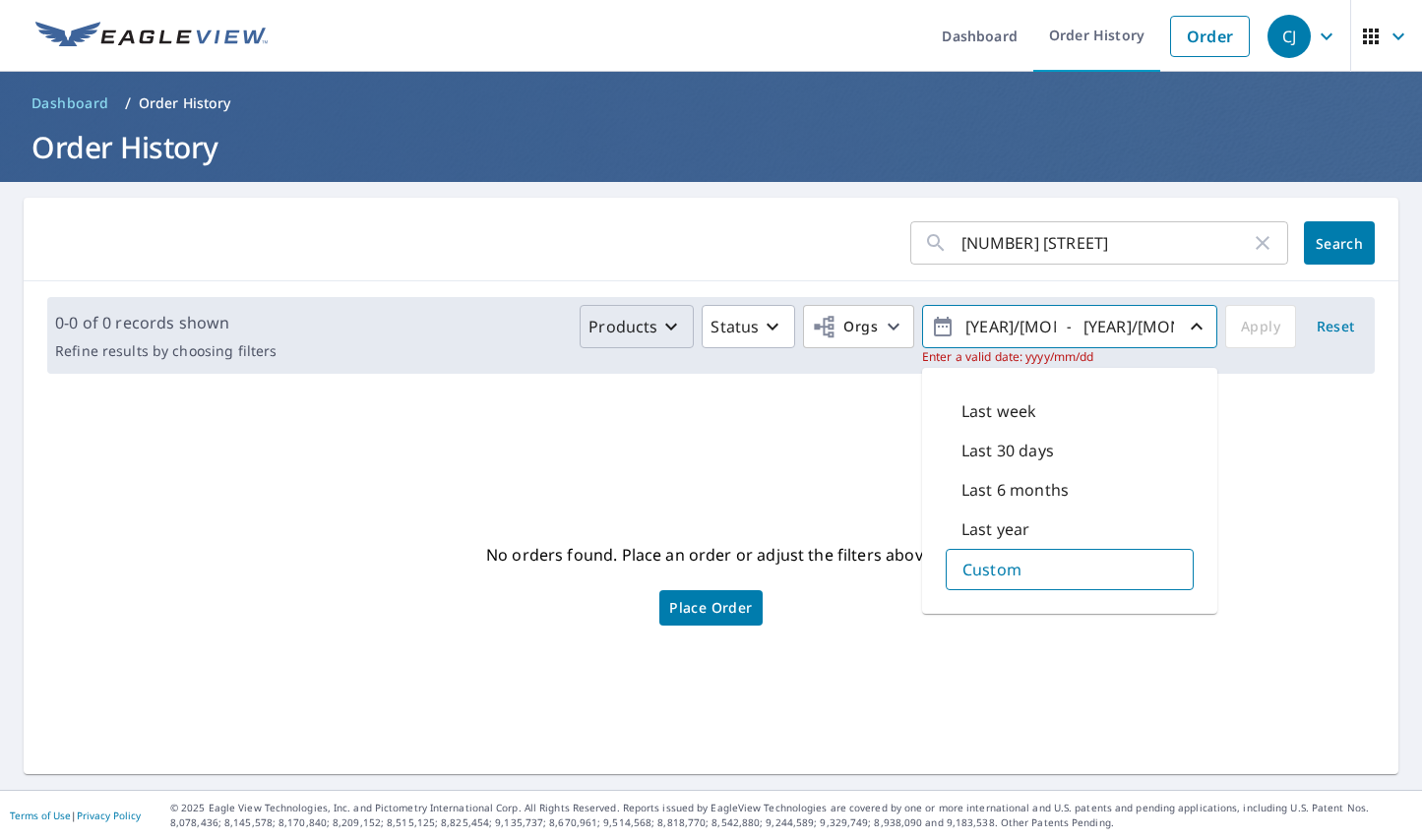 click on "No orders found. Place an order or adjust the filters above. Place Order" at bounding box center (711, 581) 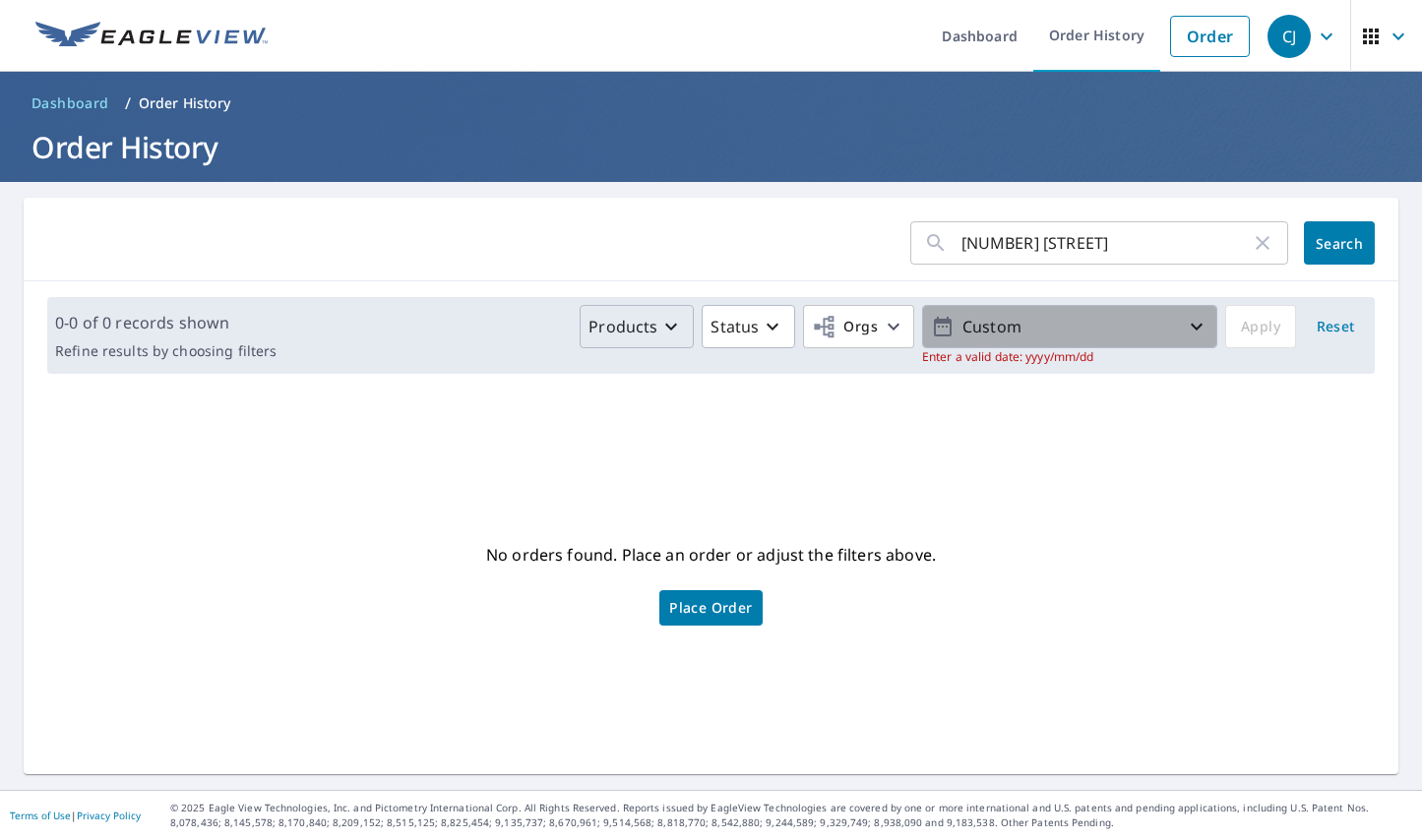 click on "Custom" at bounding box center (1070, 327) 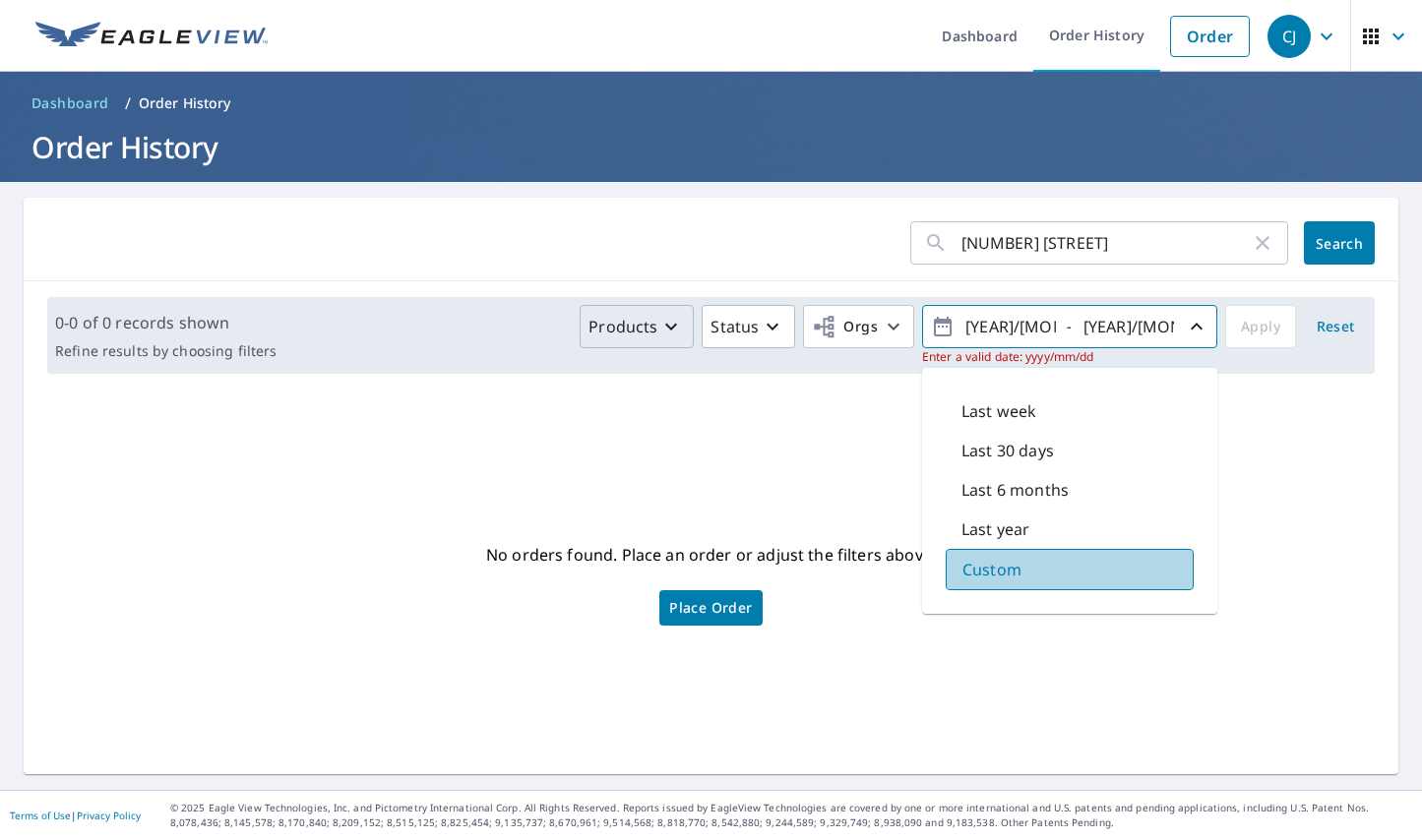 click on "Custom" at bounding box center [1070, 570] 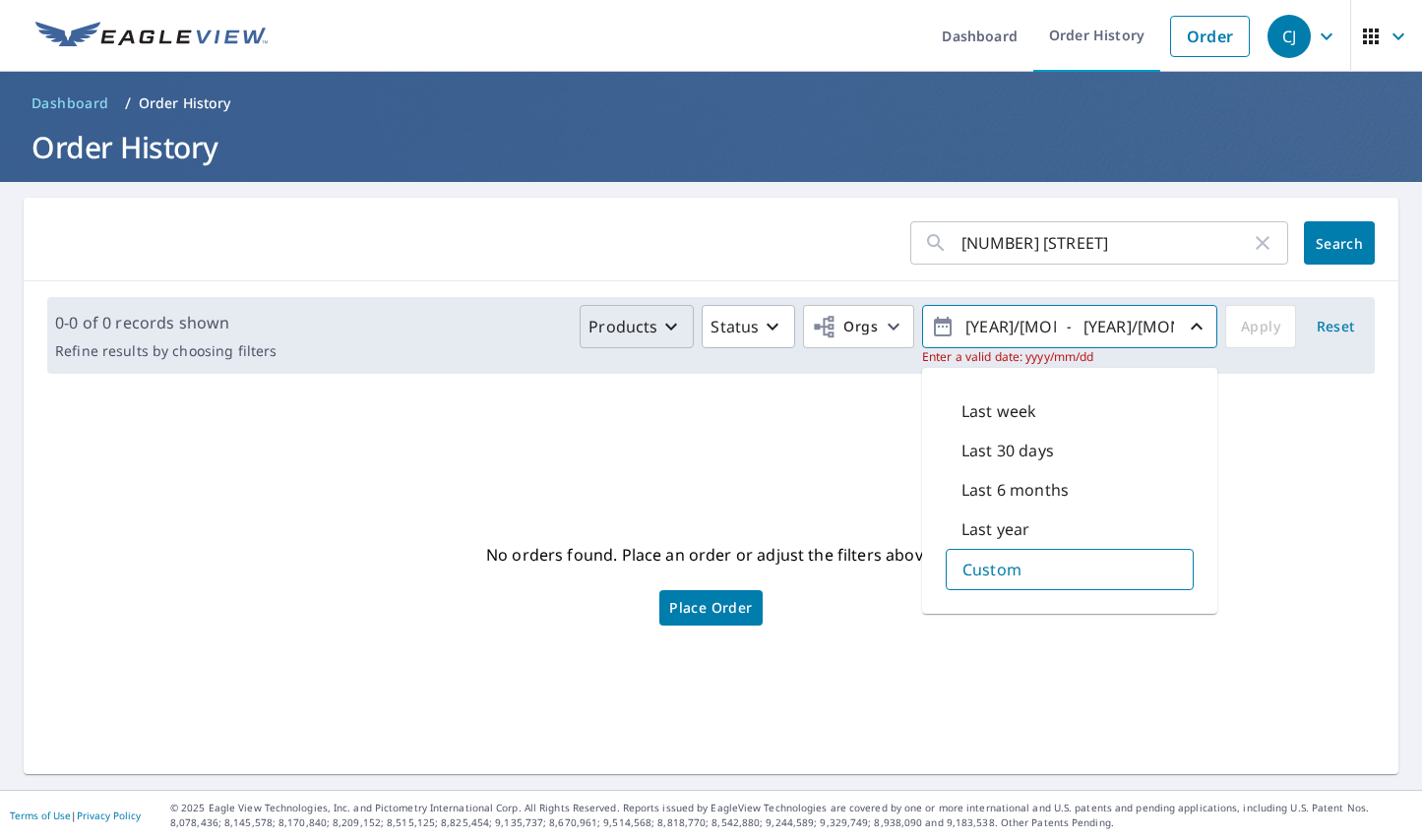 click on "Search" at bounding box center (1339, 243) 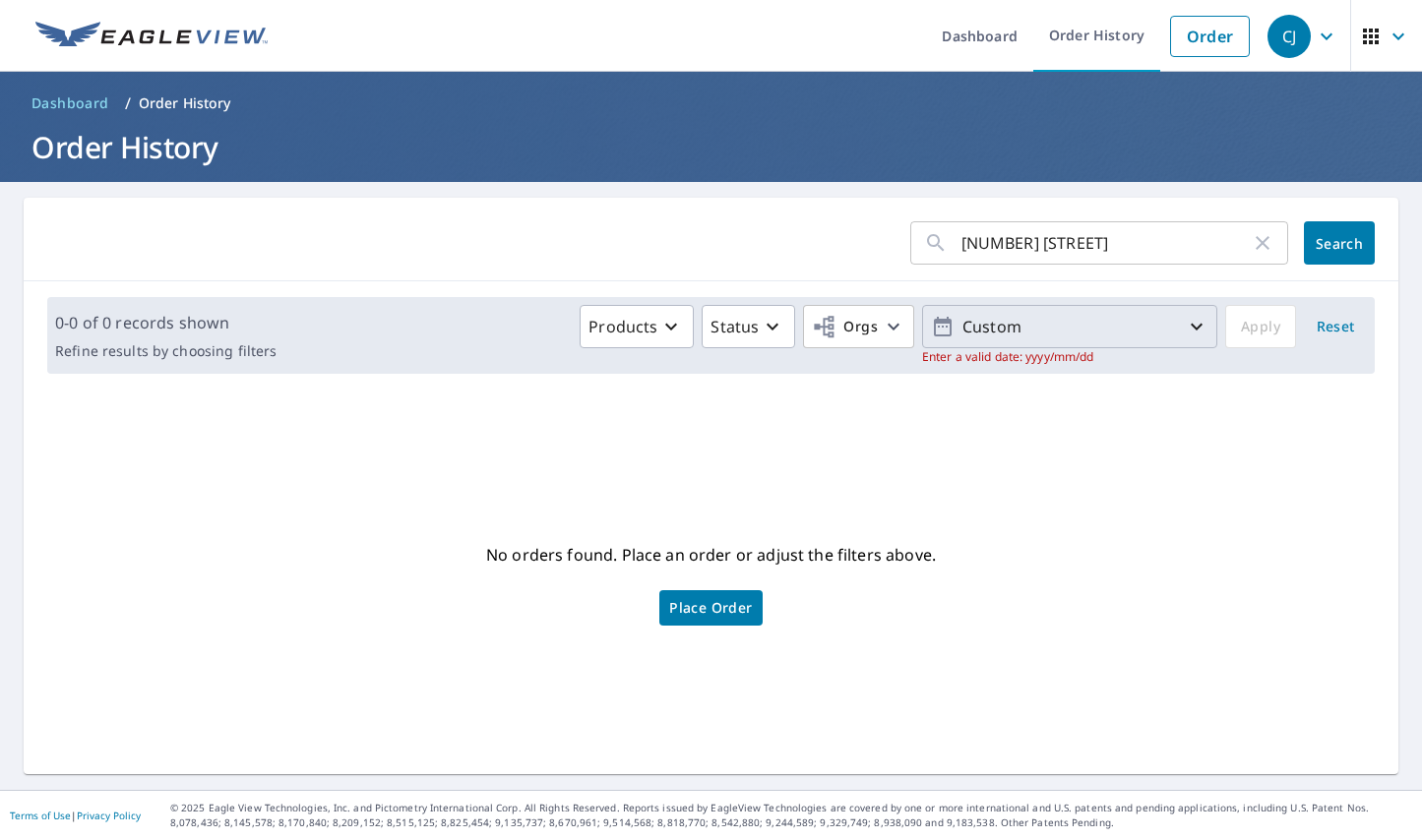 click on "Custom" at bounding box center [1070, 327] 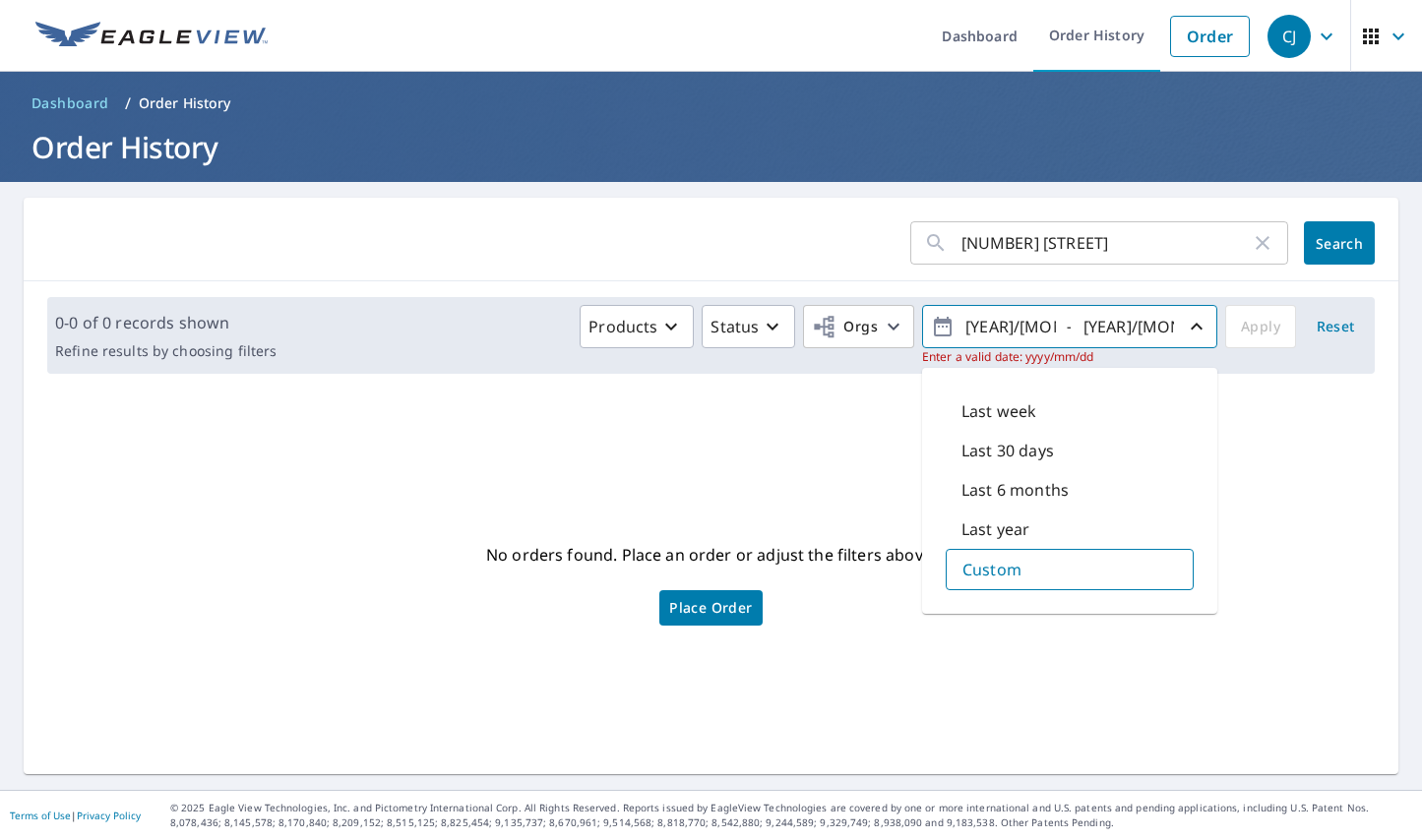 click on "Custom" at bounding box center [1070, 570] 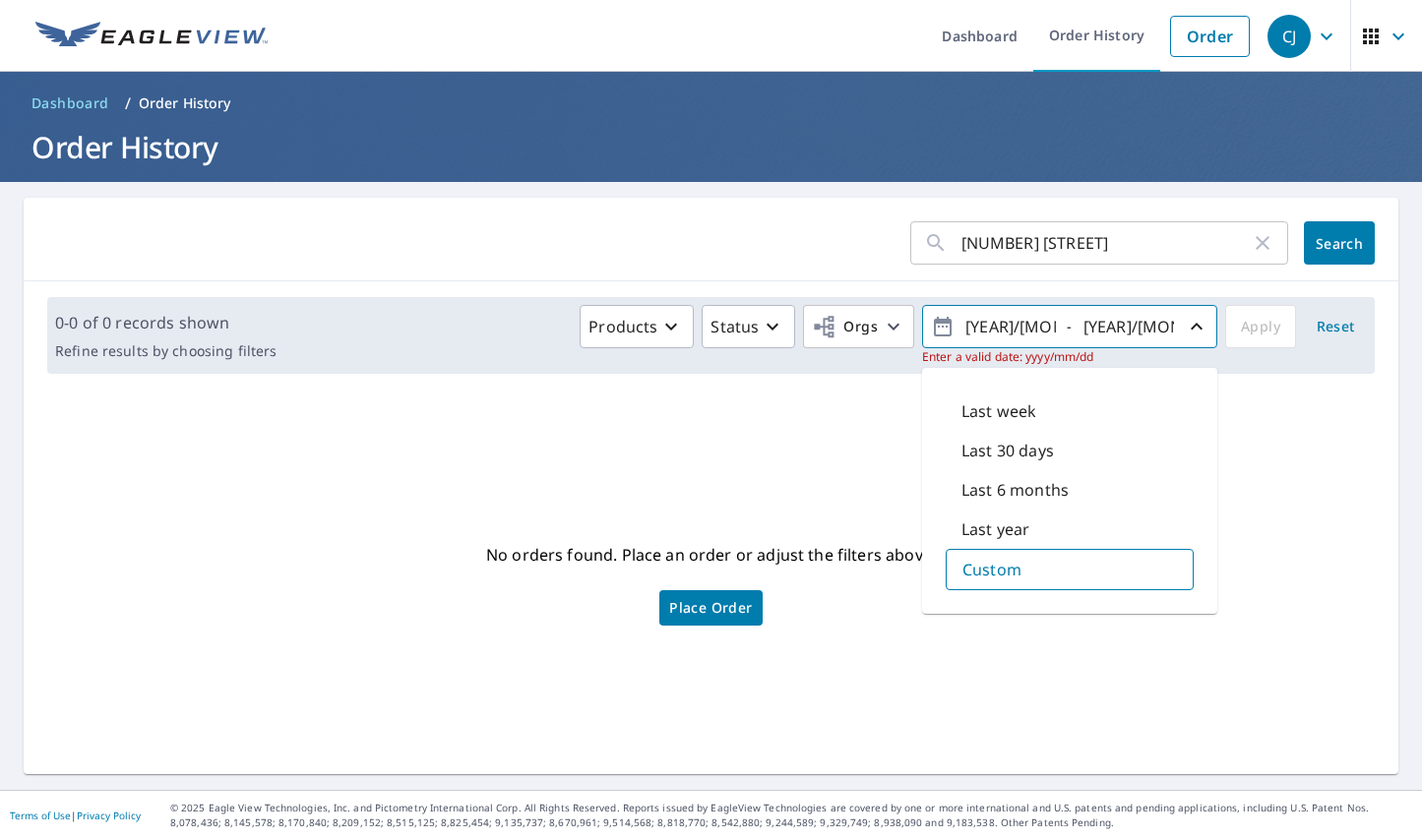 click 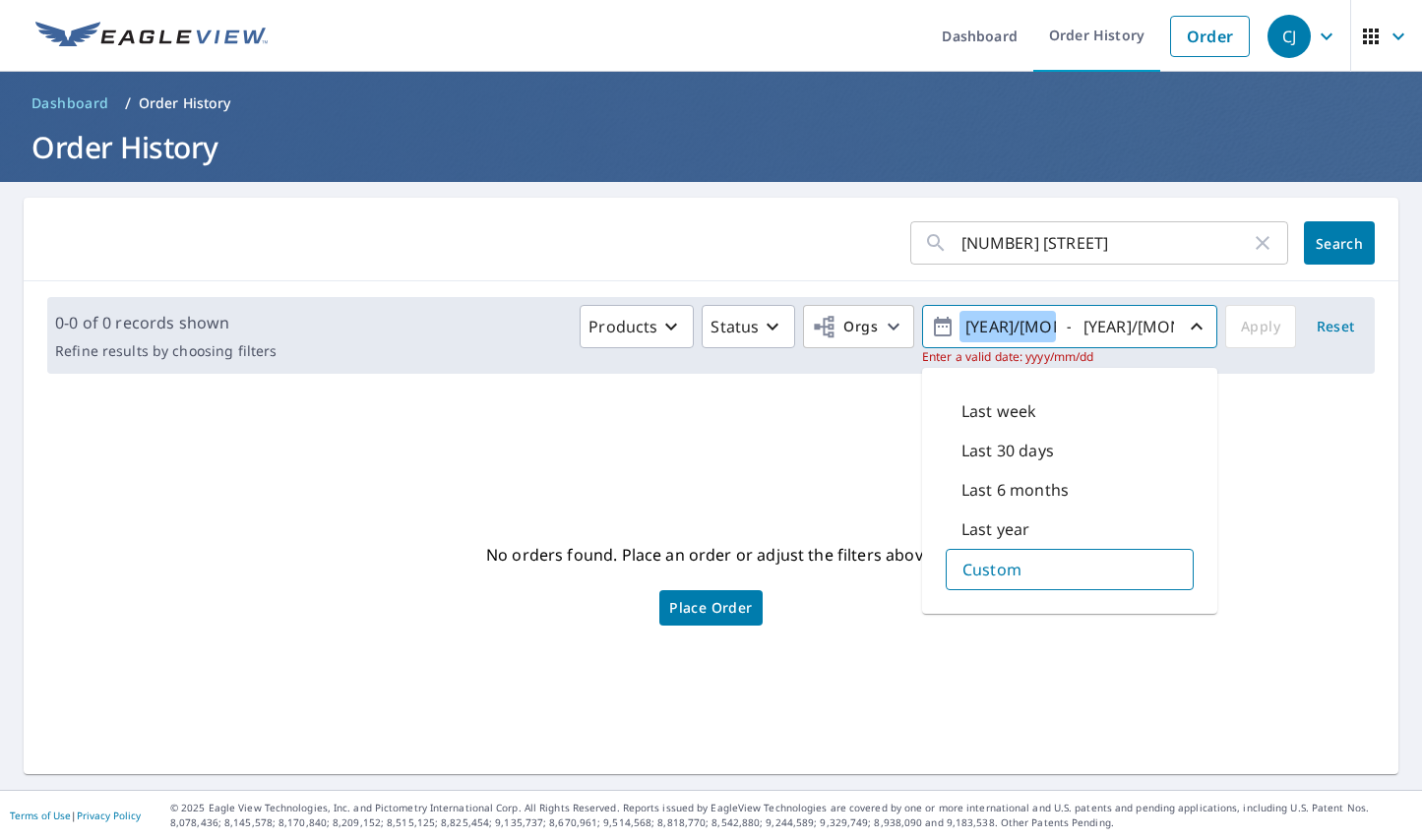 click on "[YEAR]/[MONTH]/[DAY]" at bounding box center [1008, 327] 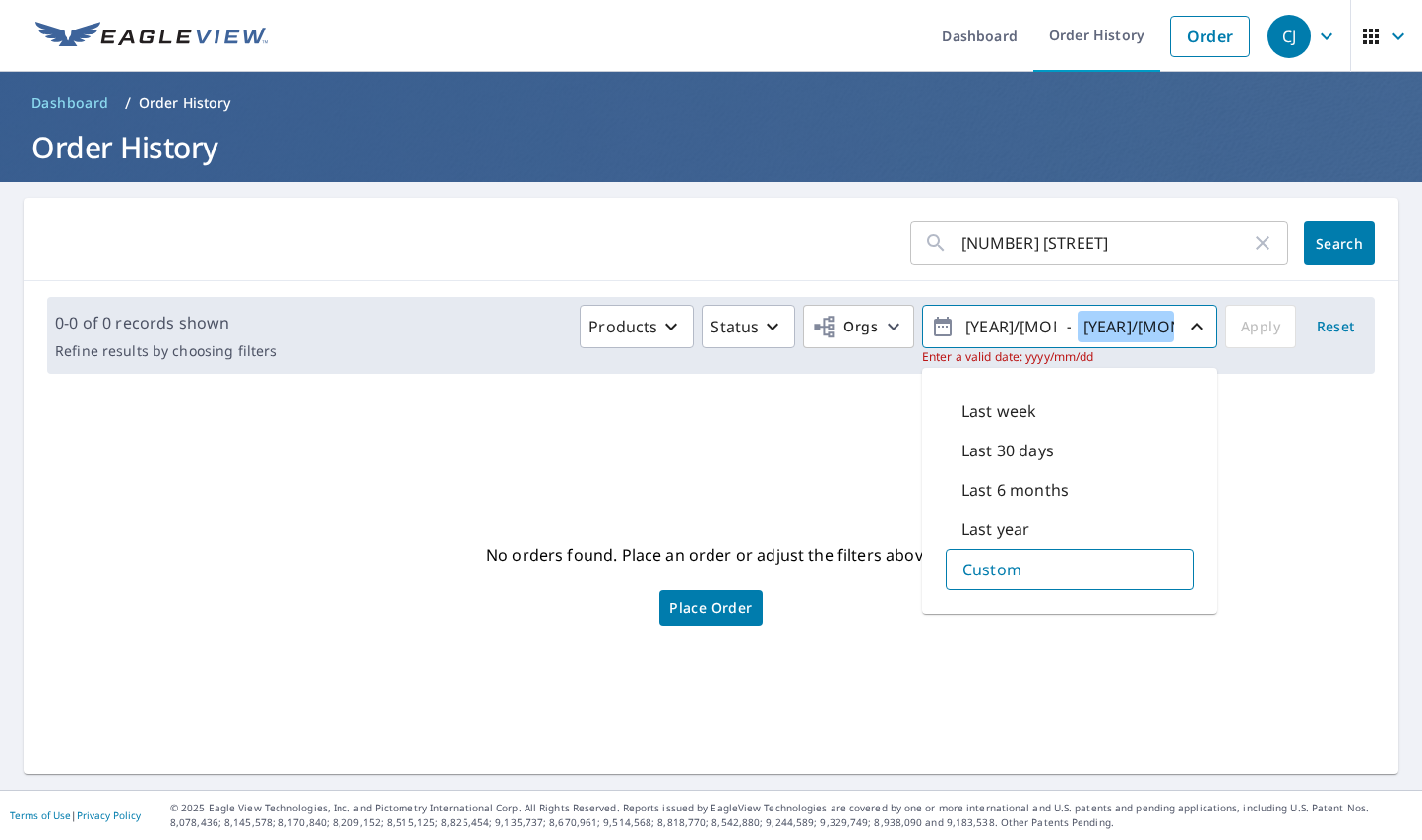 click on "[YEAR]/[MONTH]/[DAY]" at bounding box center [1126, 327] 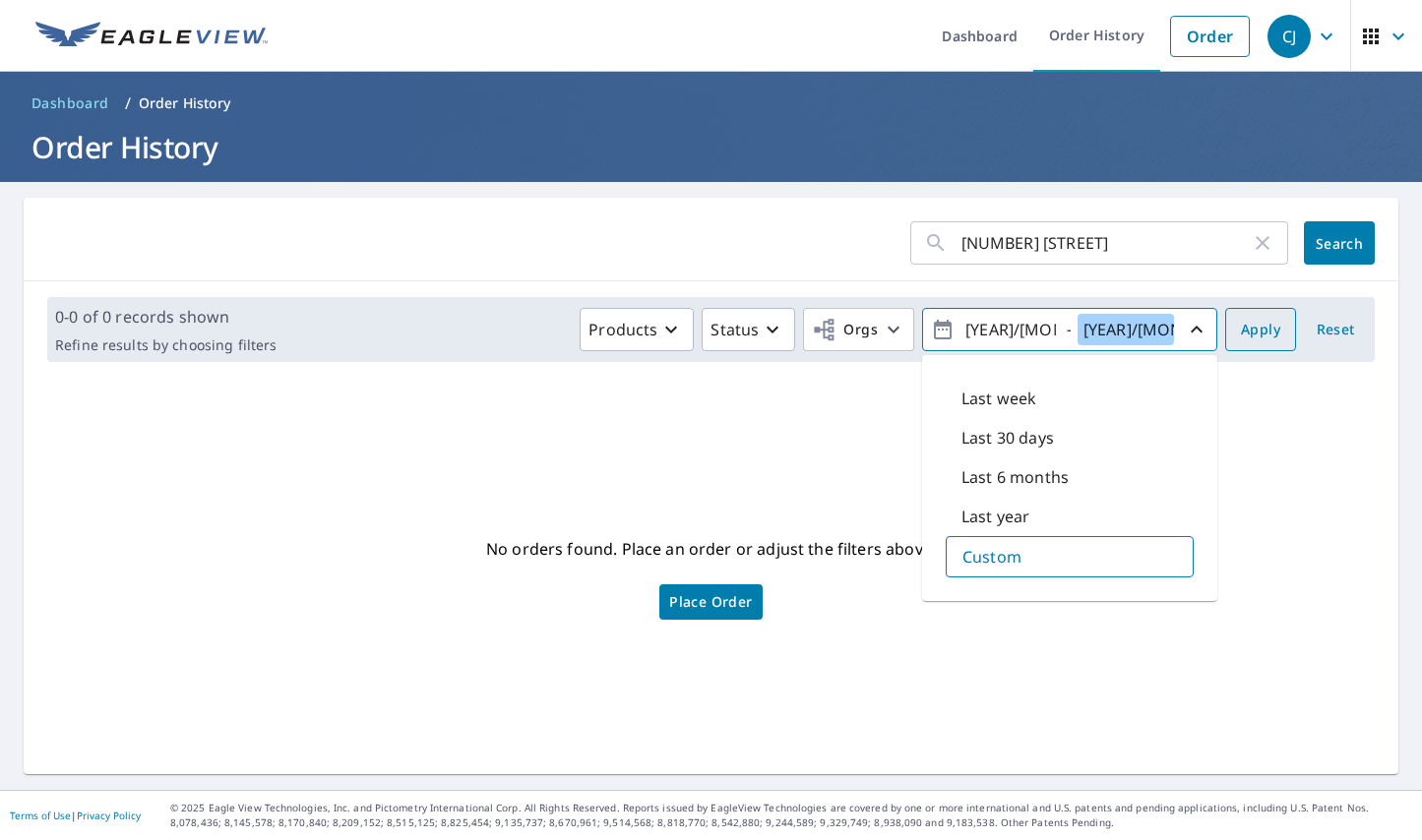 type on "[YEAR]/[MONTH]/[DAY]" 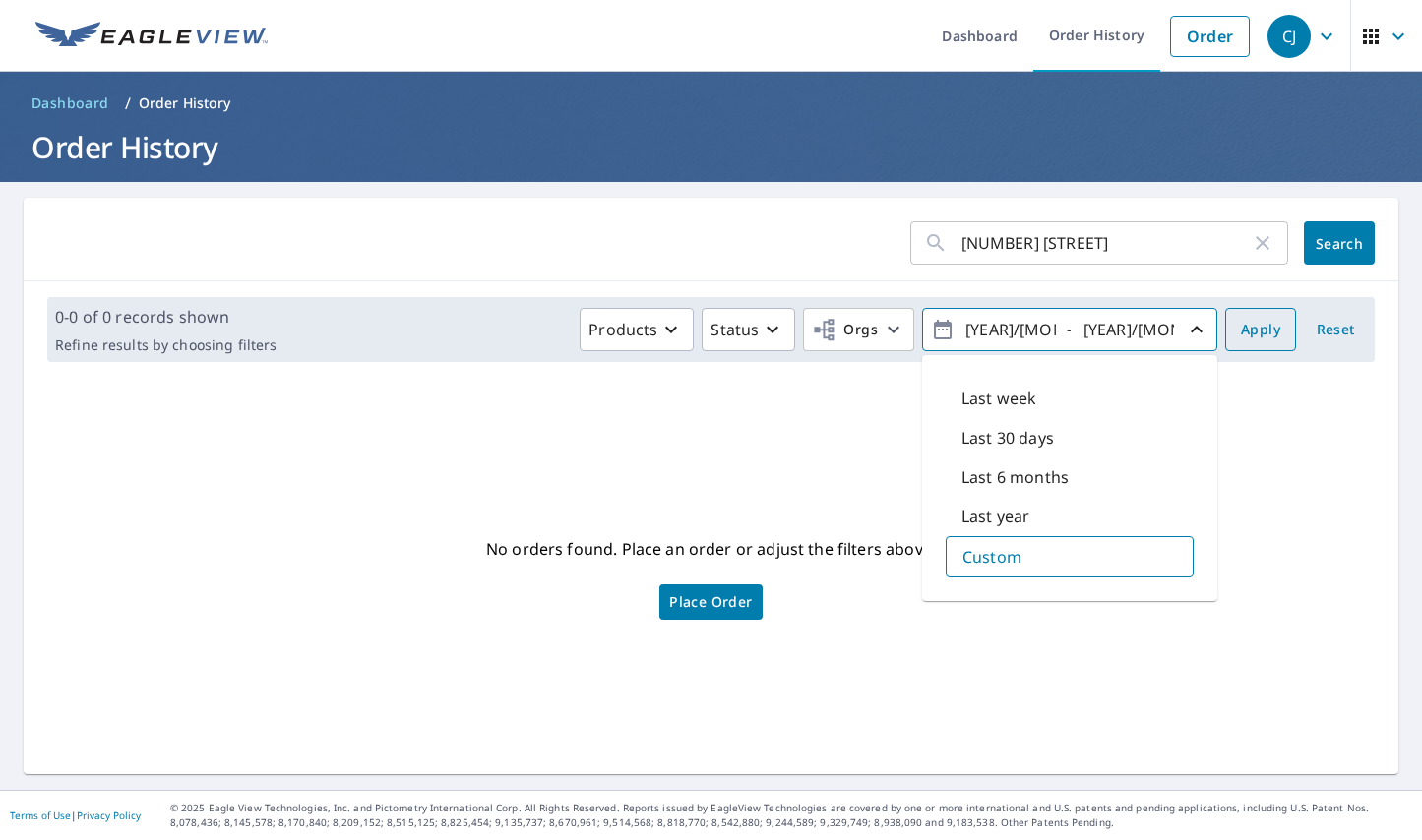 click on "Apply" at bounding box center [1261, 330] 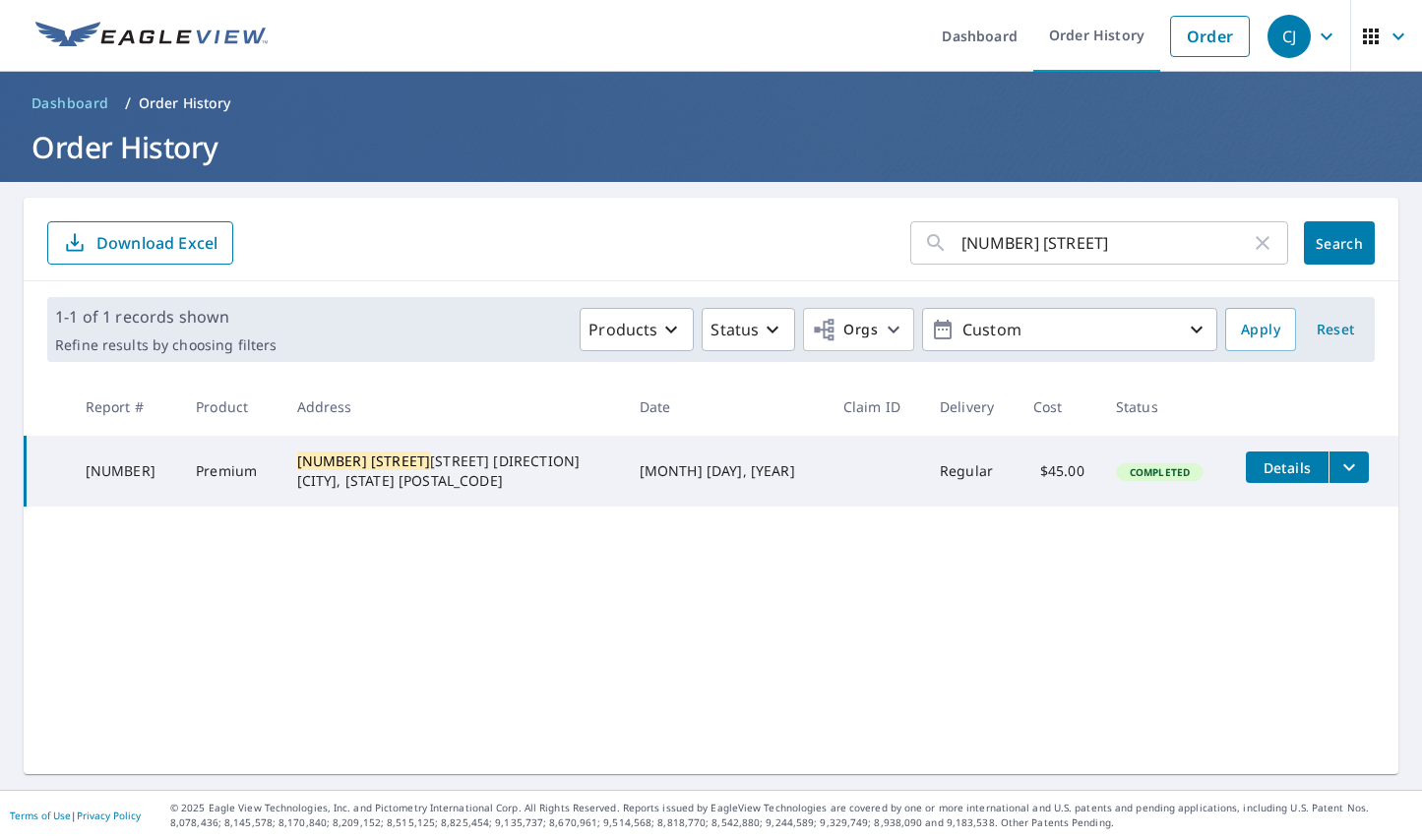 click on "Details" at bounding box center [1287, 467] 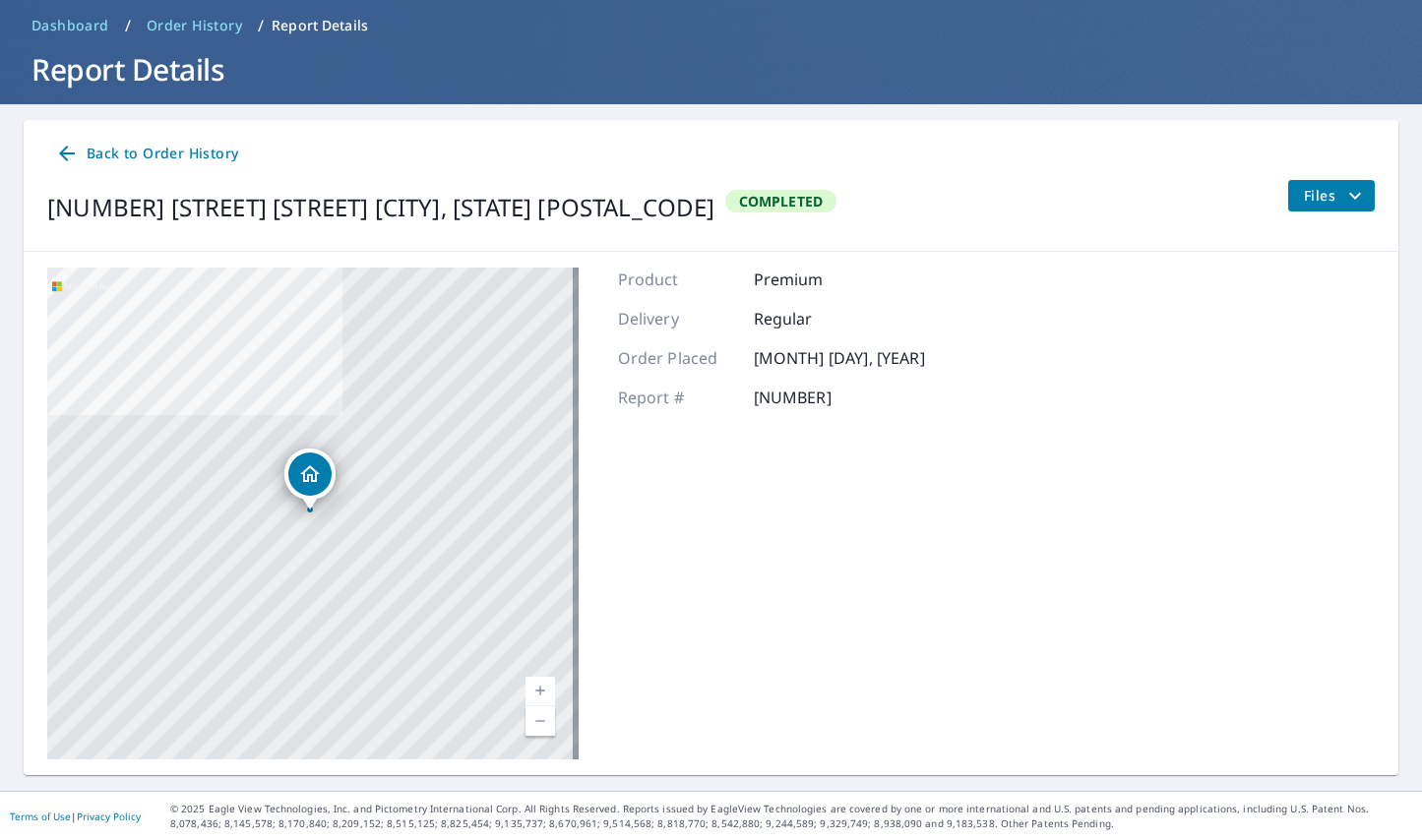 scroll, scrollTop: 0, scrollLeft: 0, axis: both 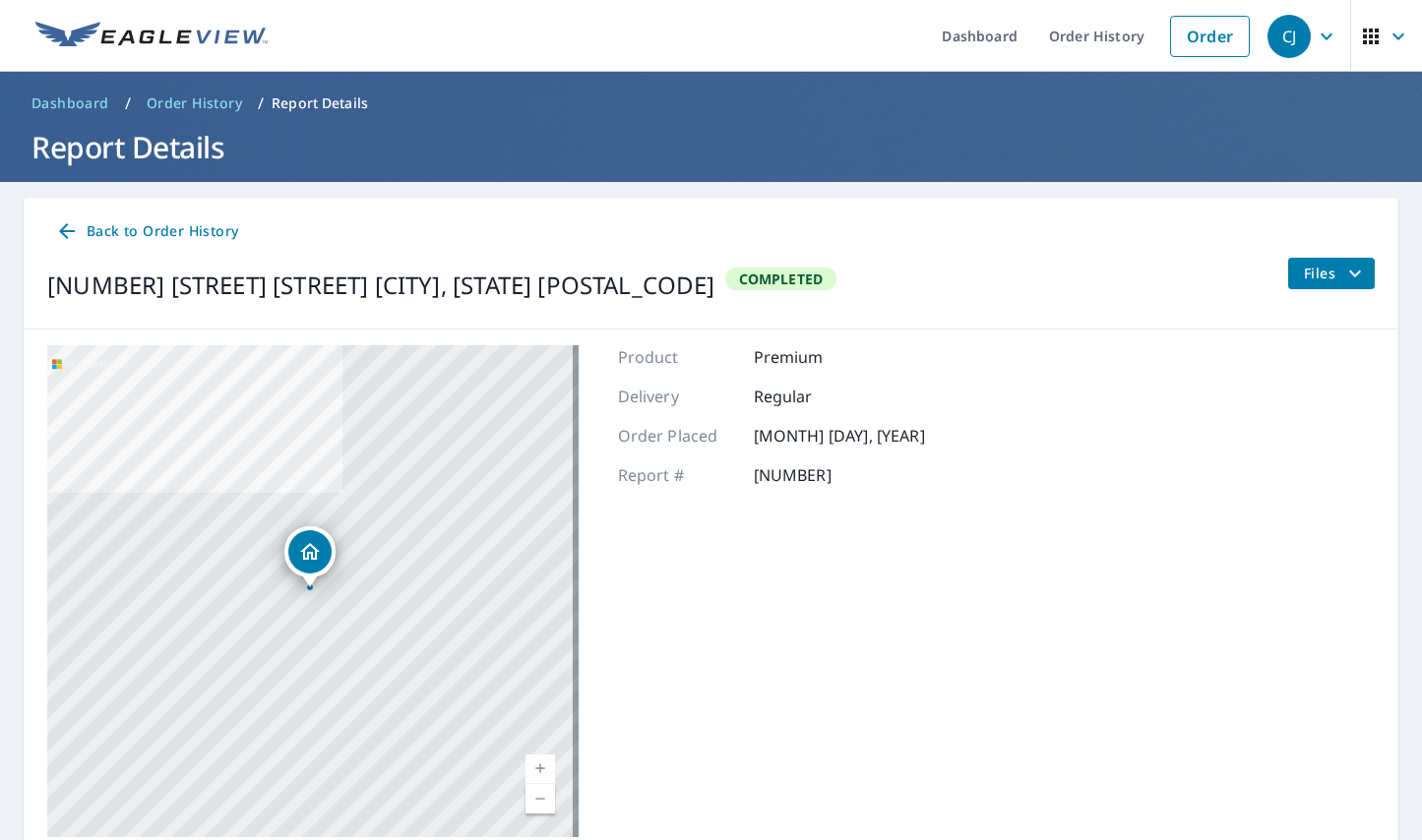 click 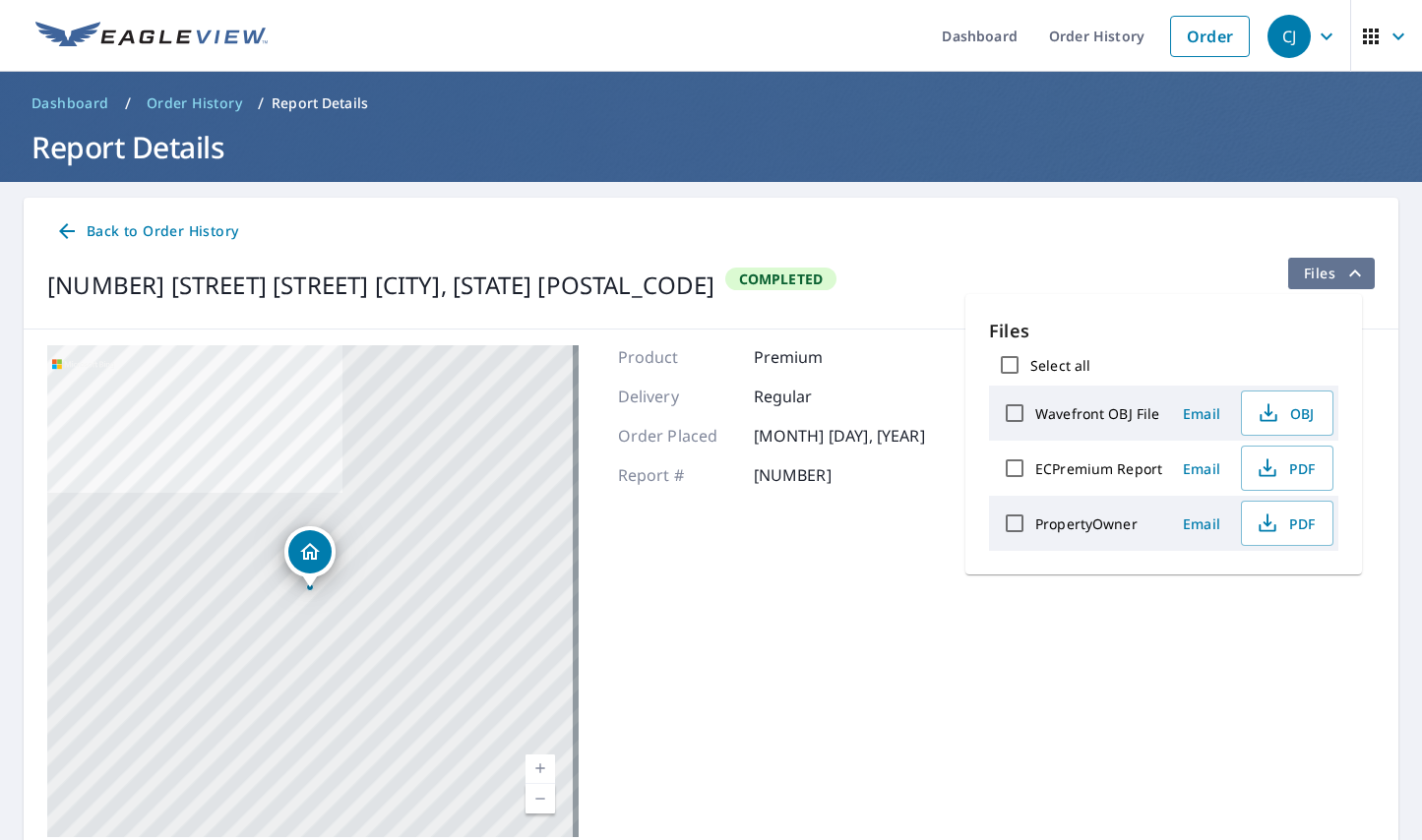 click 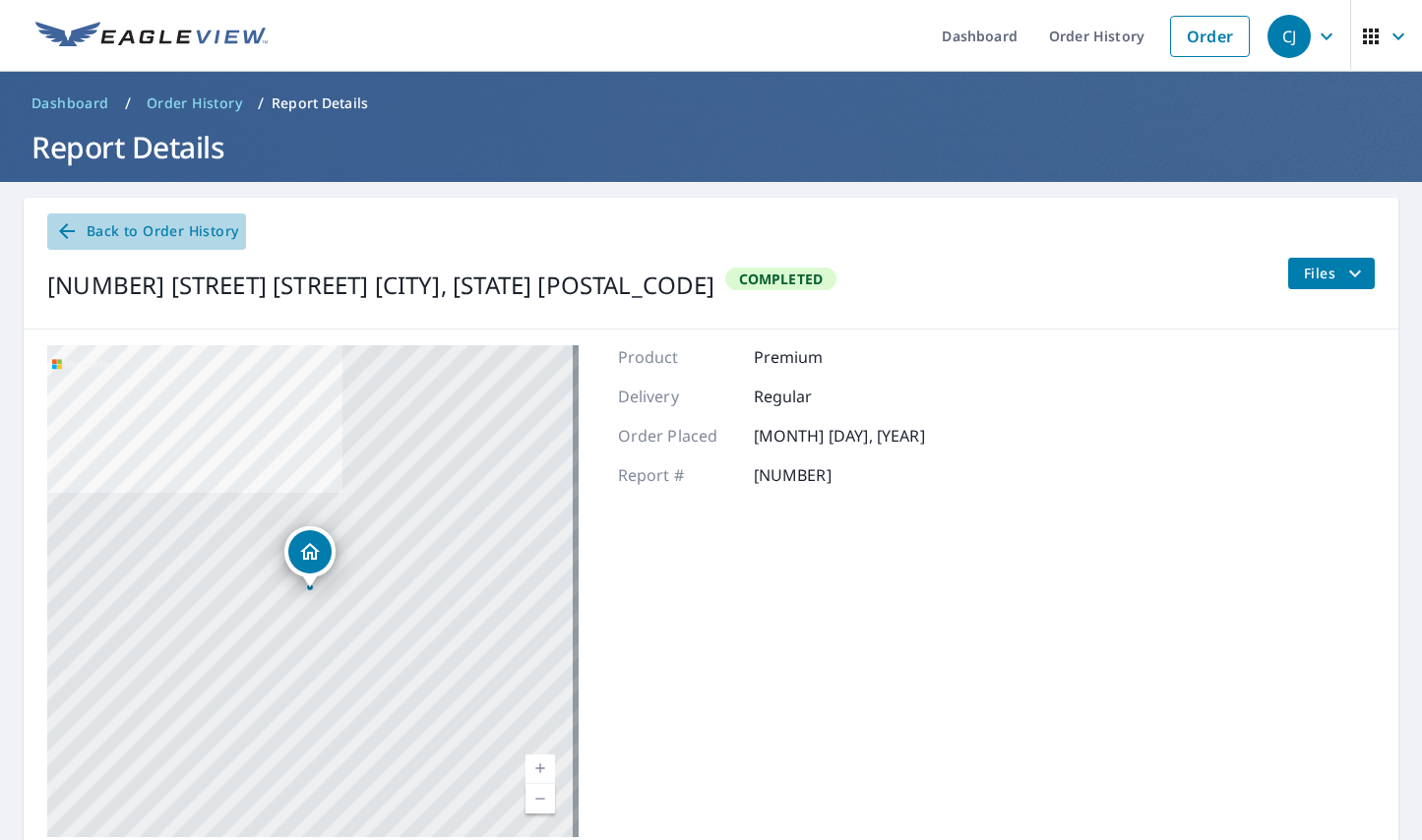 click on "Back to Order History" at bounding box center (147, 231) 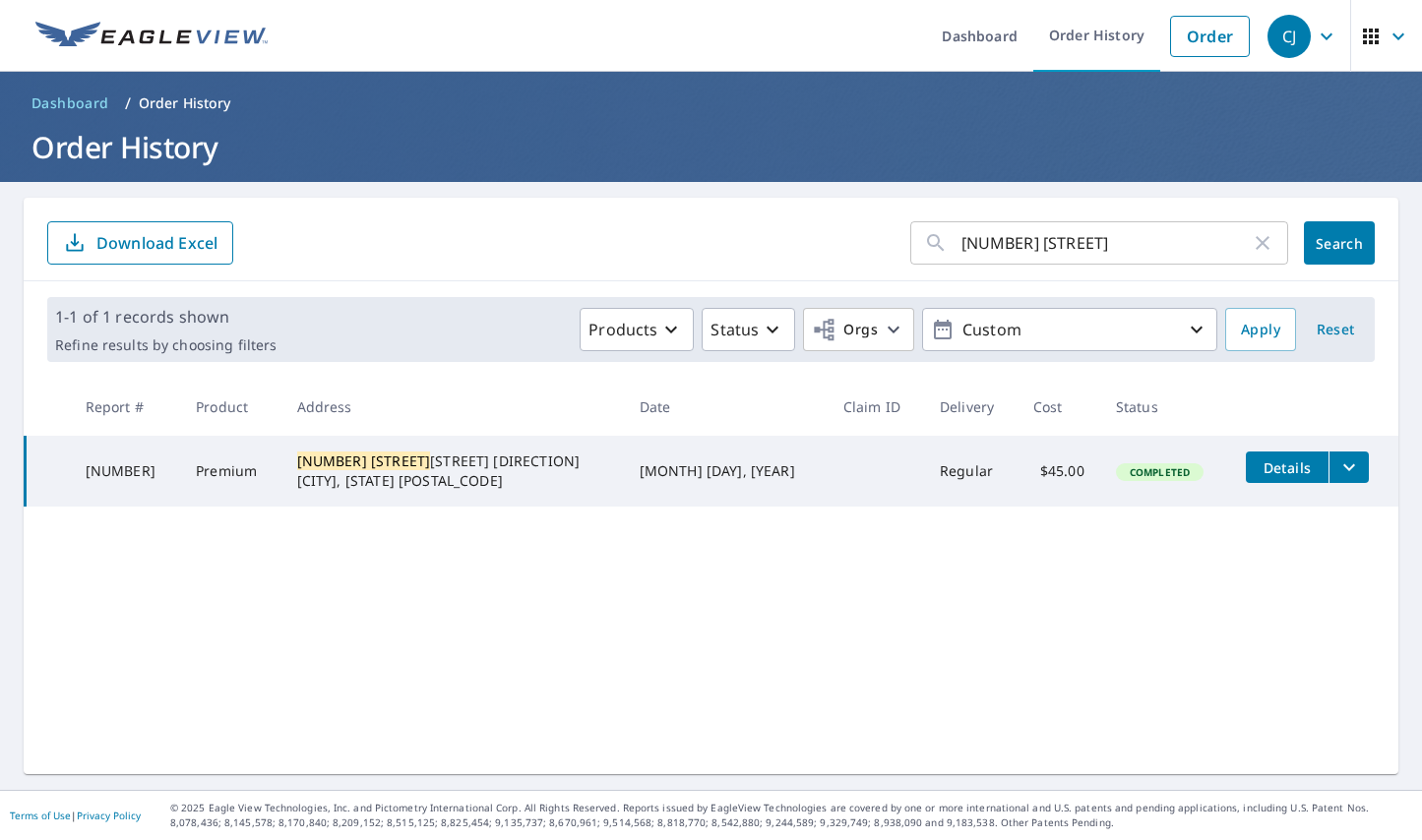 click on "[NUMBER] [STREET] [STREET]
[CITY], [STATE] [POSTAL_CODE]" at bounding box center (453, 471) 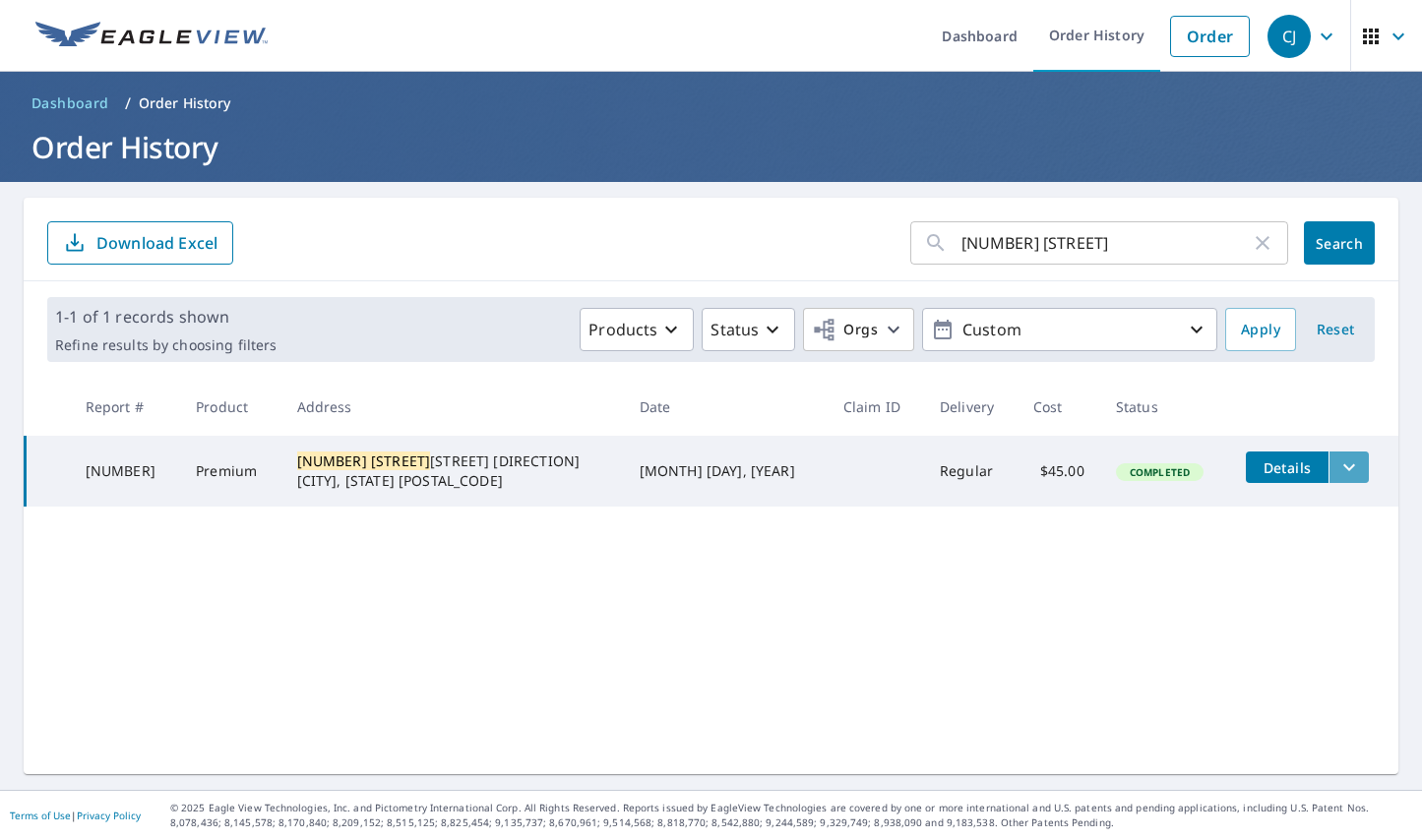 click 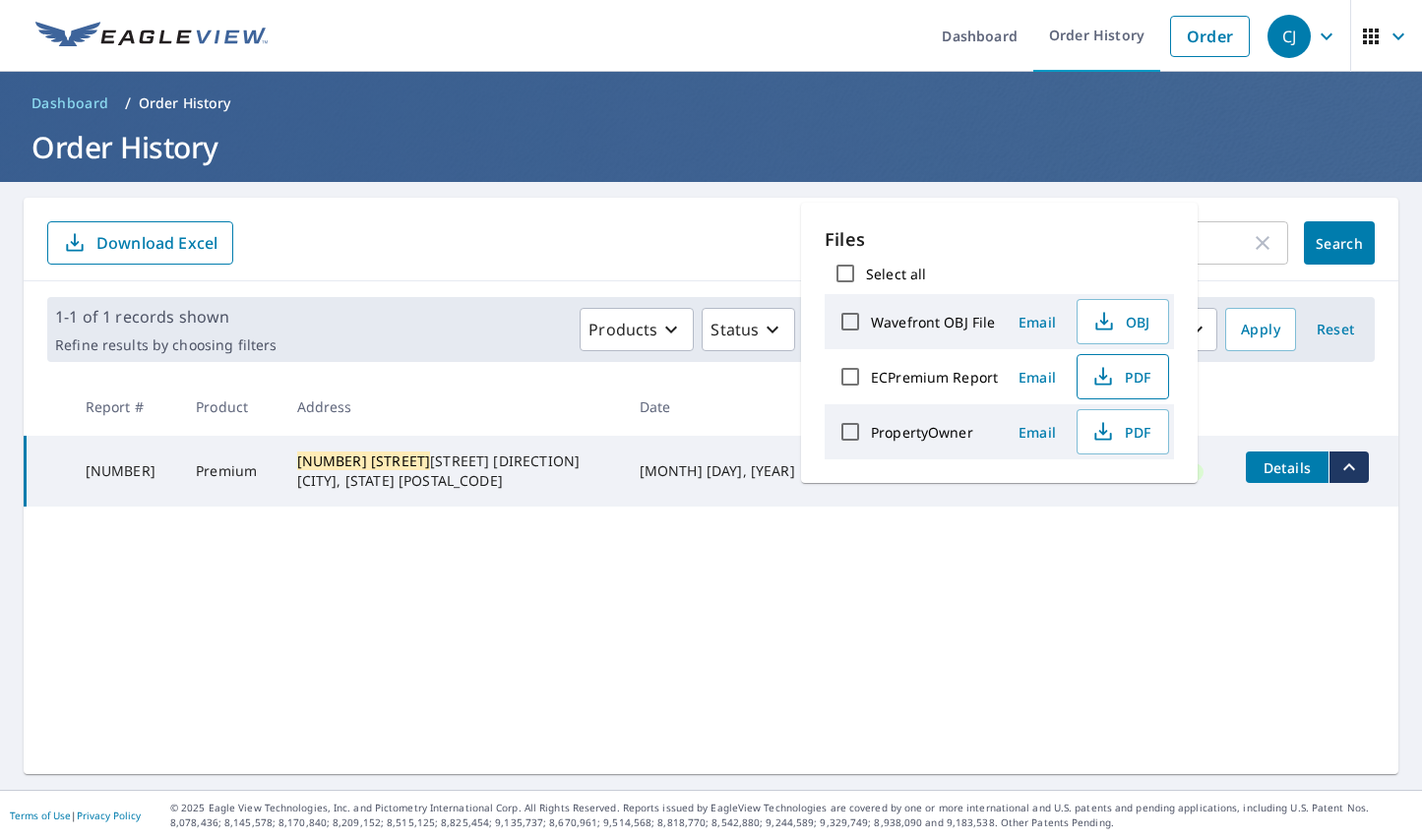 click on "PDF" at bounding box center (1121, 377) 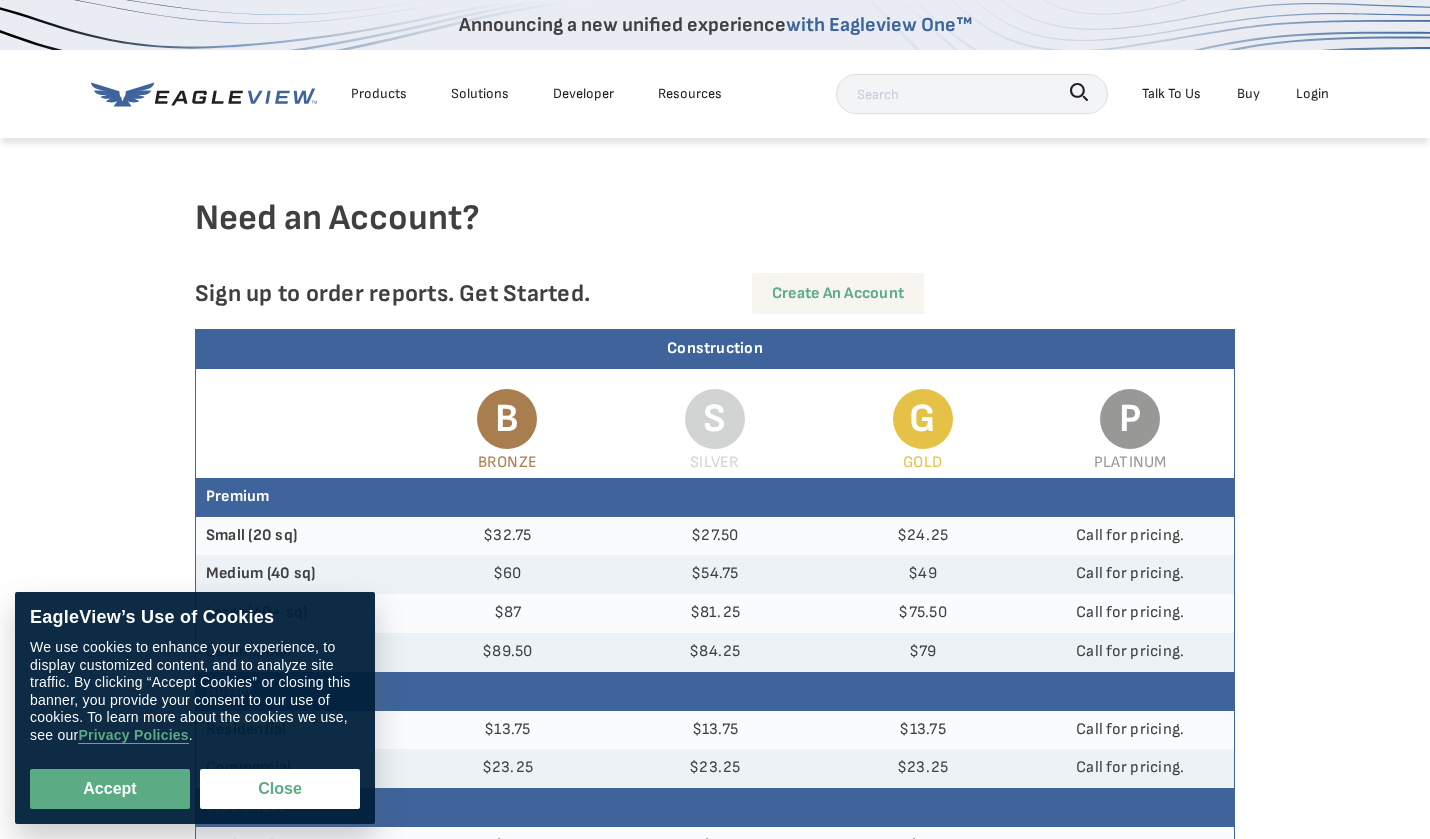 scroll, scrollTop: 0, scrollLeft: 0, axis: both 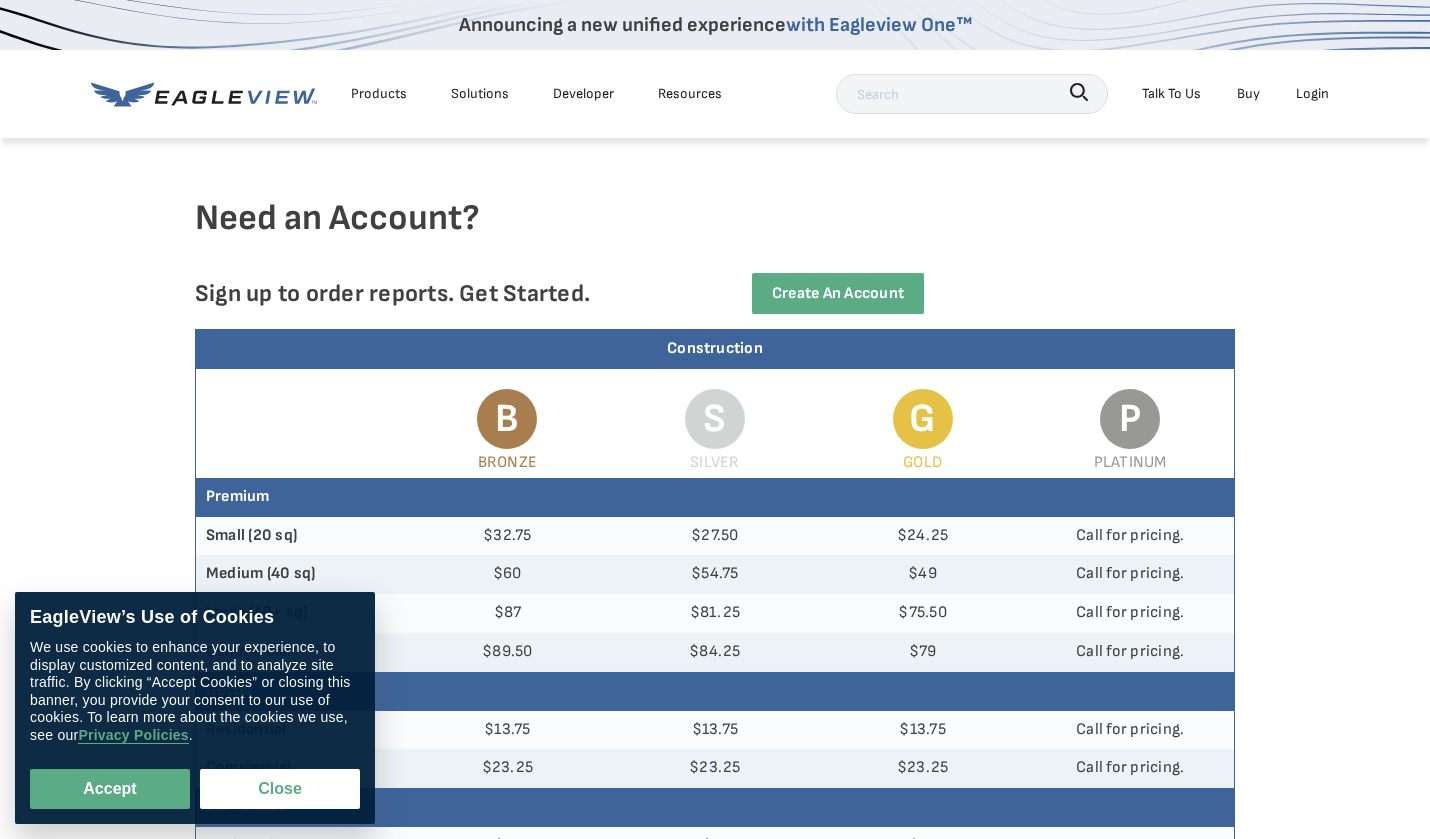 click on "Need an Account?
Sign up to order reports. Get Started.
Create an Account" at bounding box center [715, 262] 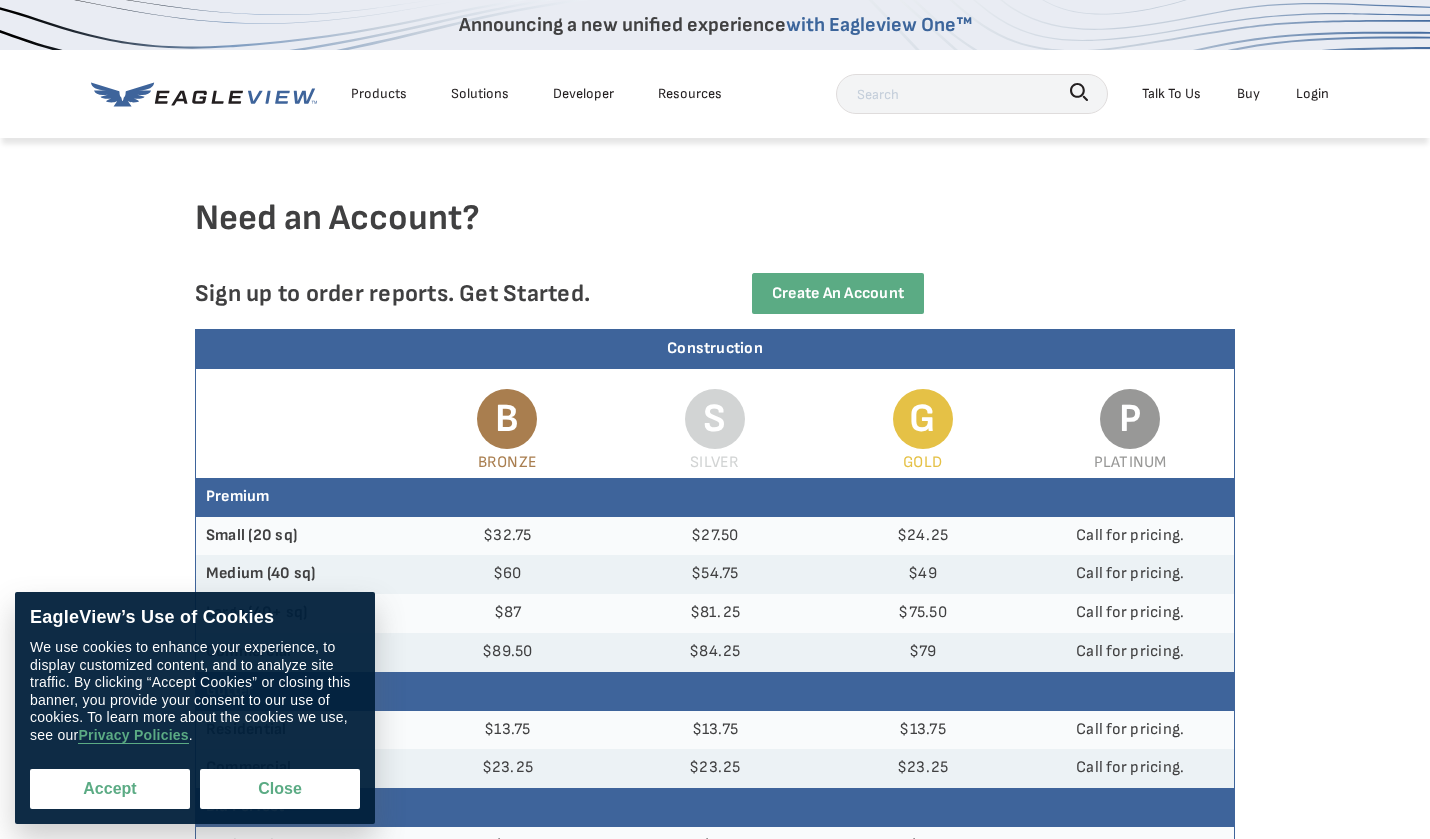 click on "Accept" at bounding box center (110, 789) 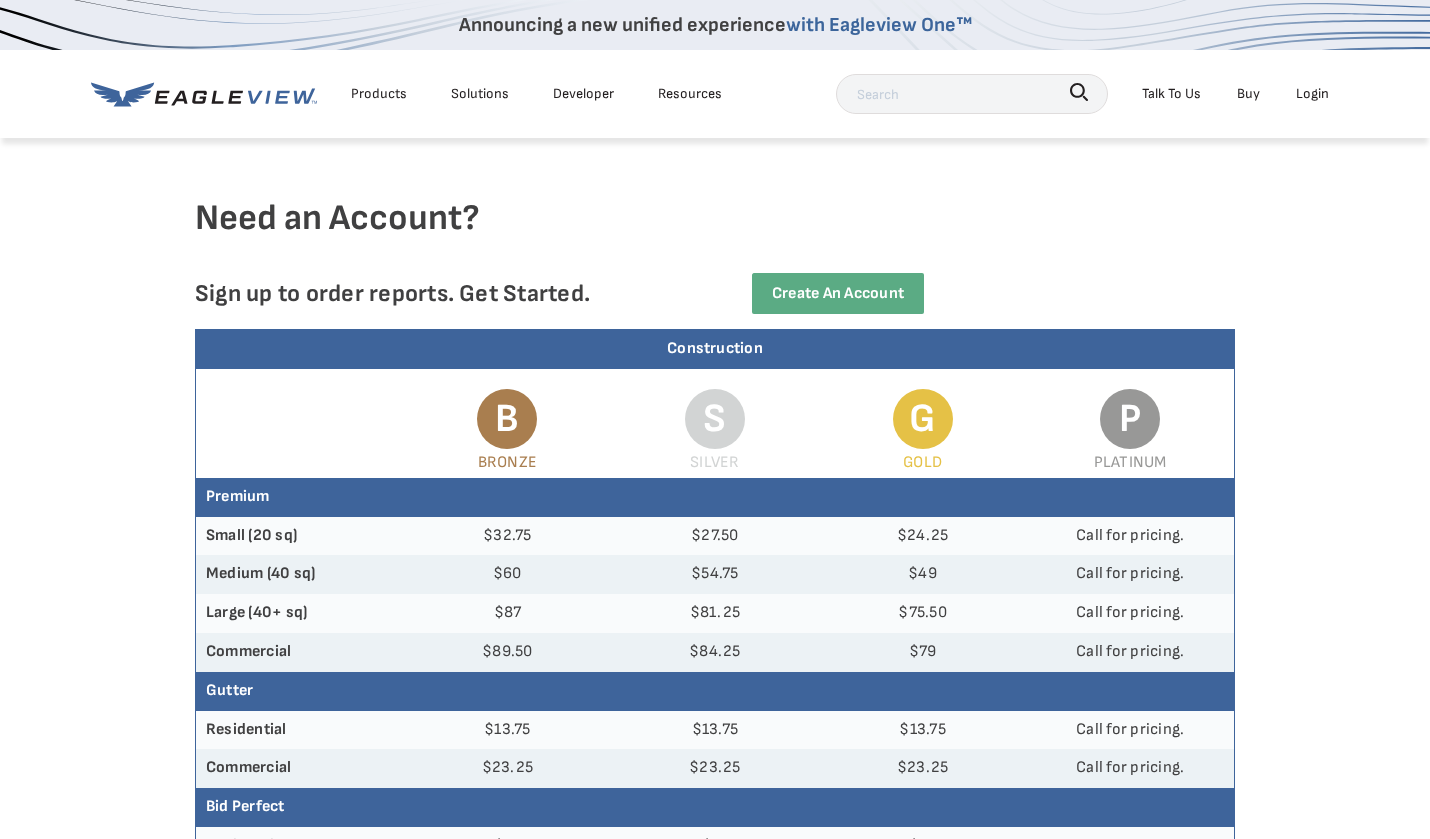 checkbox on "true" 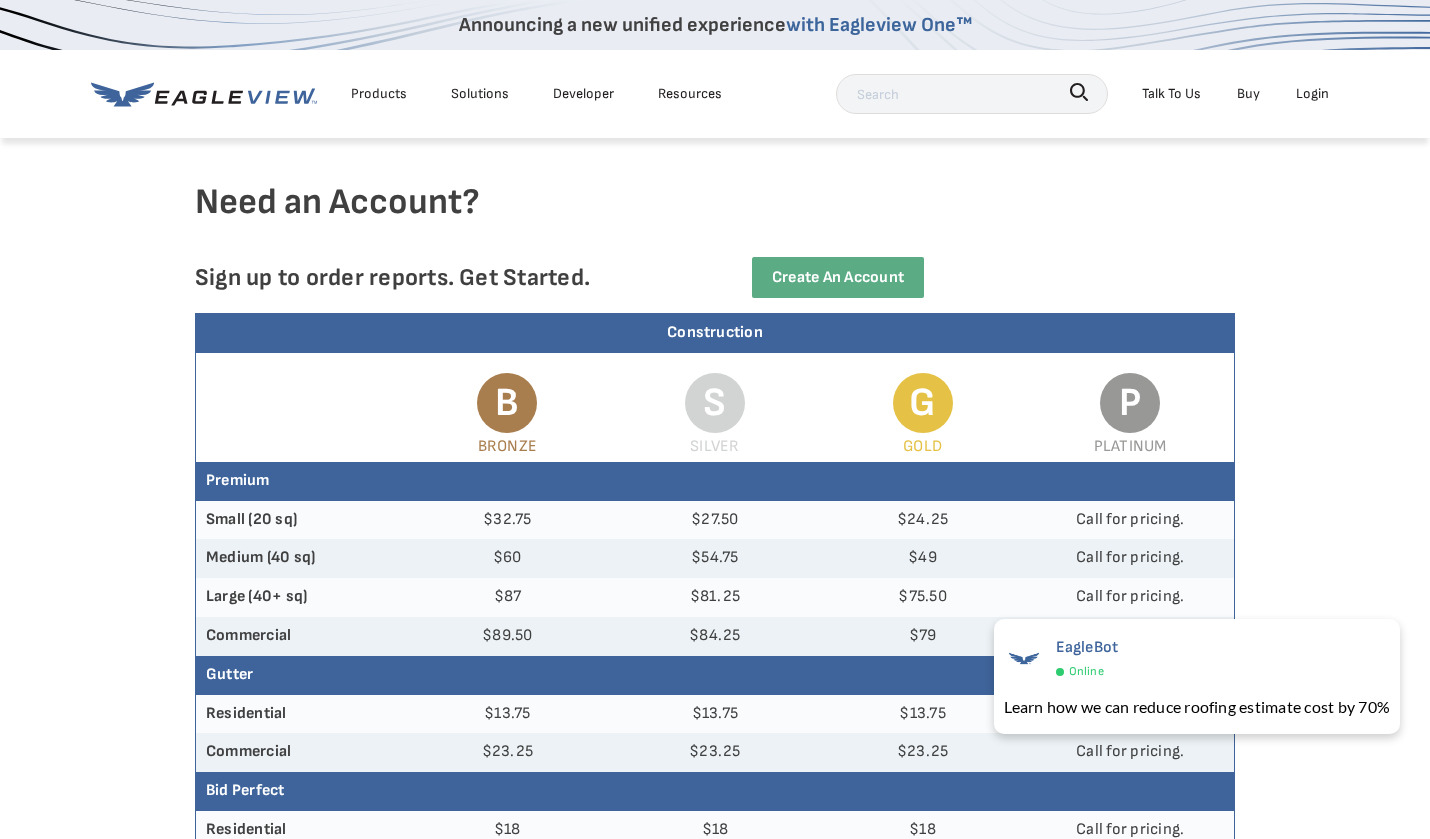 scroll, scrollTop: 0, scrollLeft: 0, axis: both 